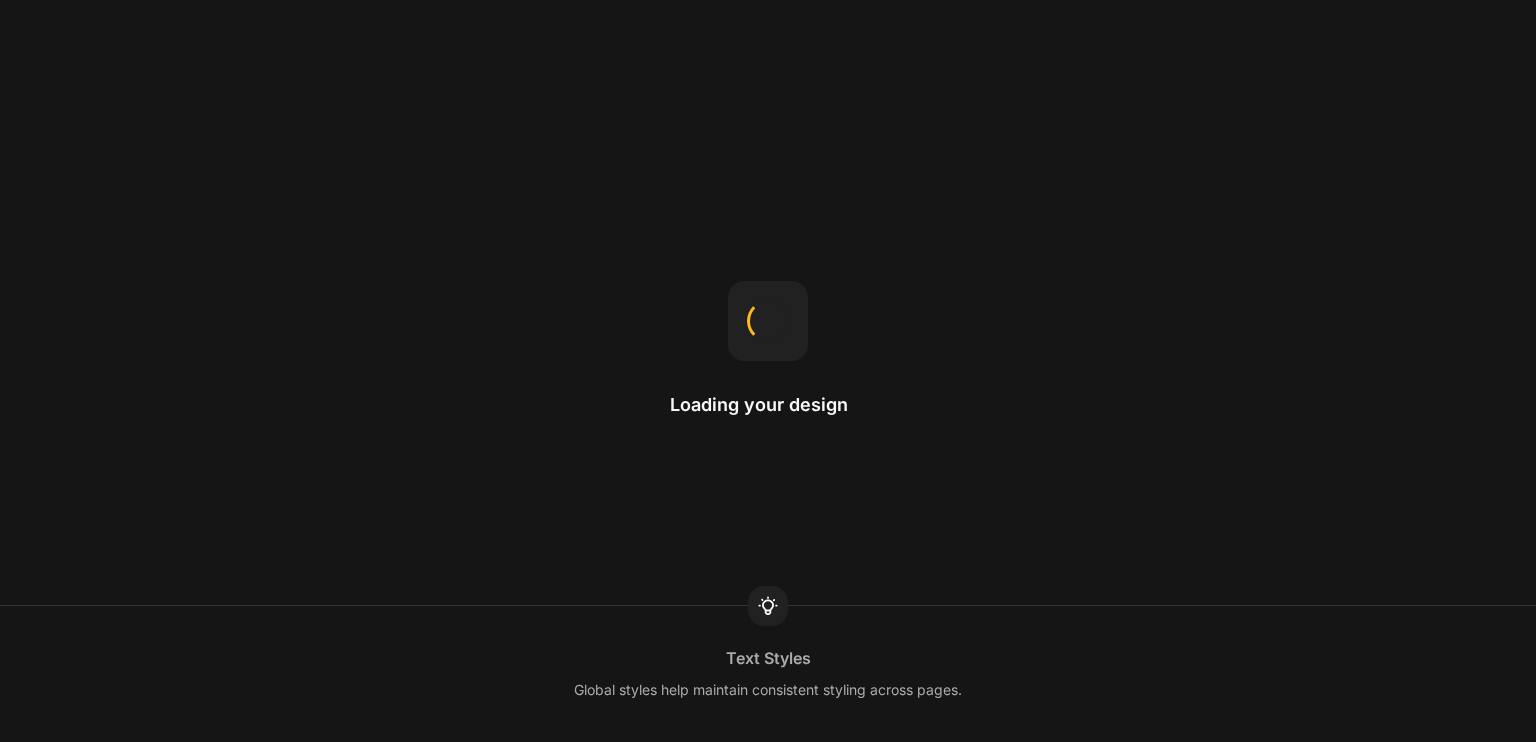 scroll, scrollTop: 0, scrollLeft: 0, axis: both 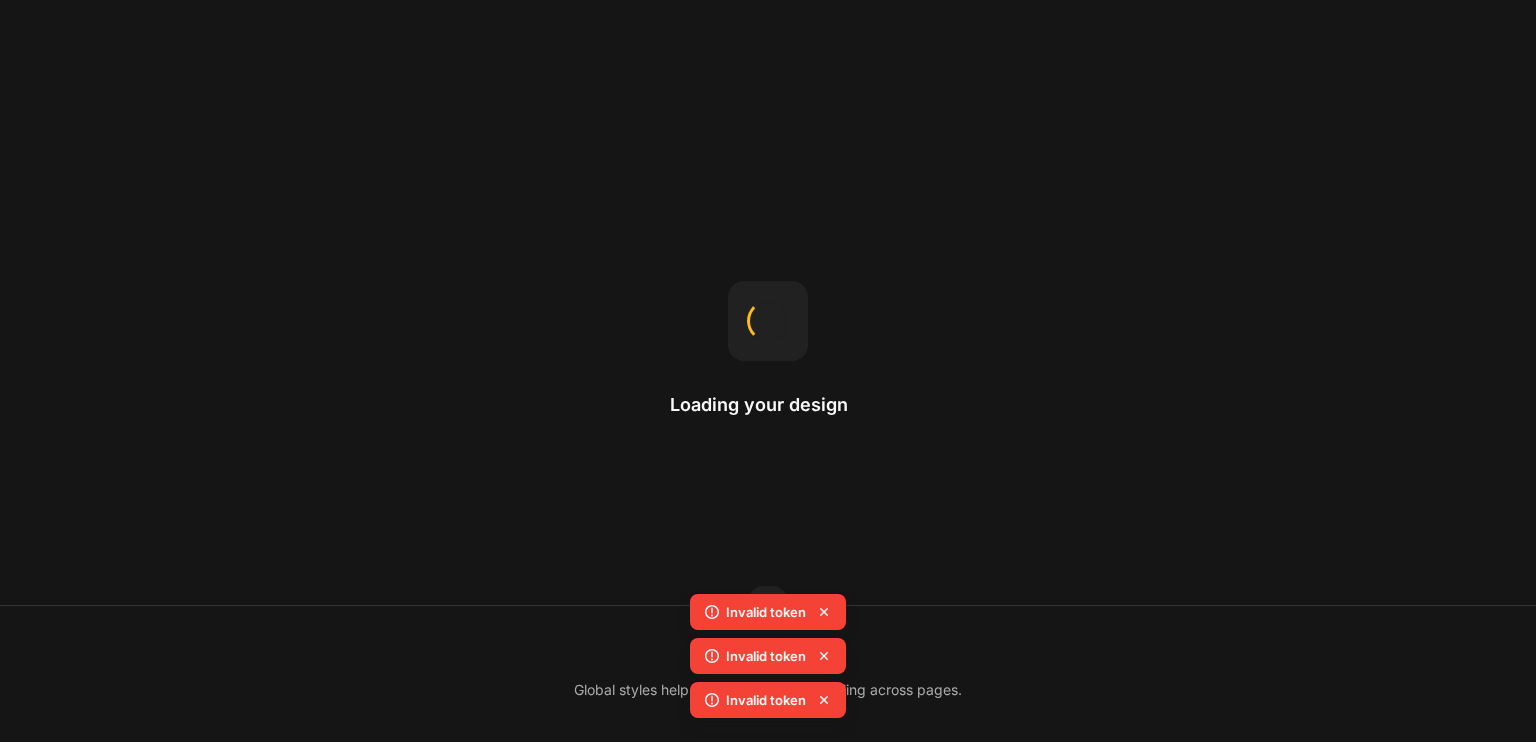 click on "Loading your design Text Styles Global styles help maintain consistent styling across pages." at bounding box center [768, 371] 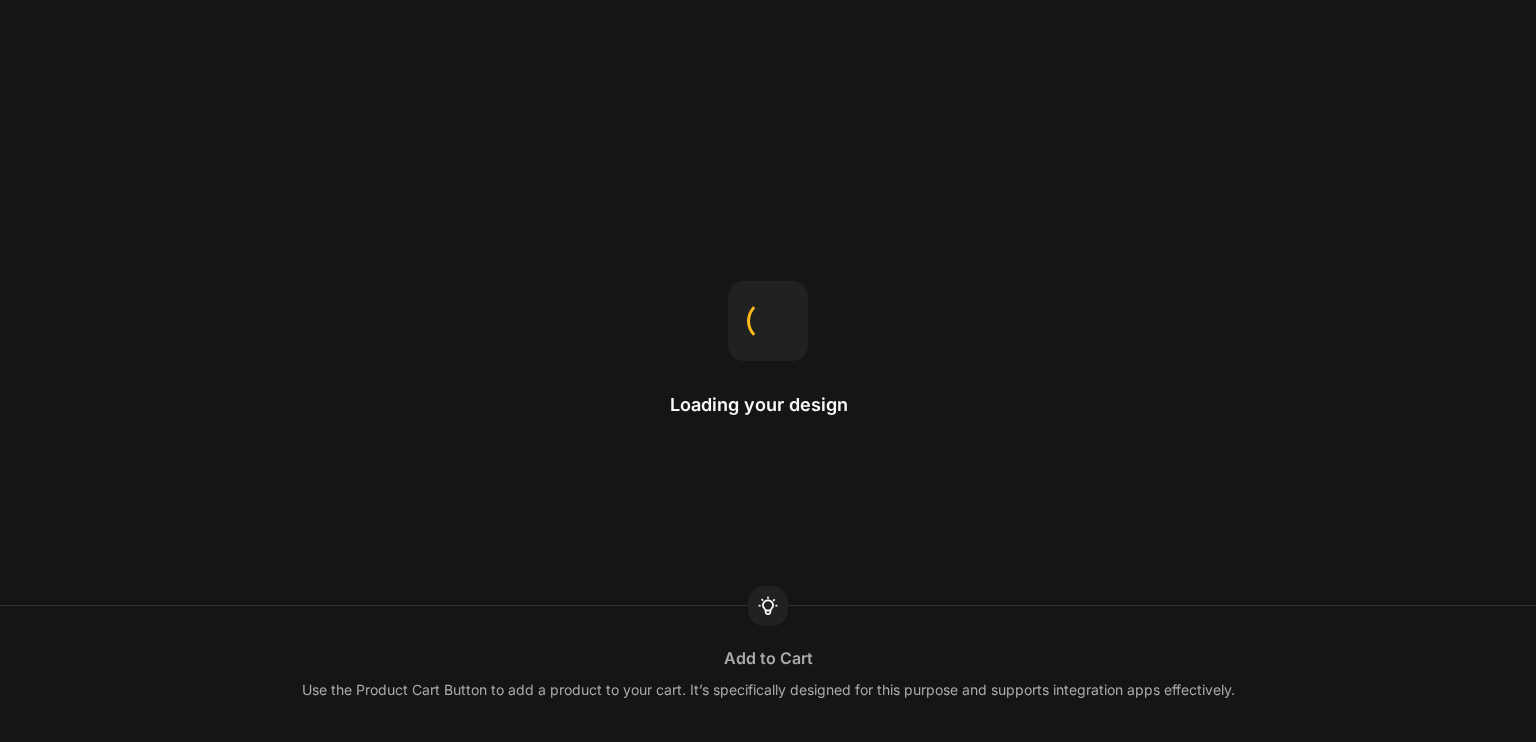 scroll, scrollTop: 0, scrollLeft: 0, axis: both 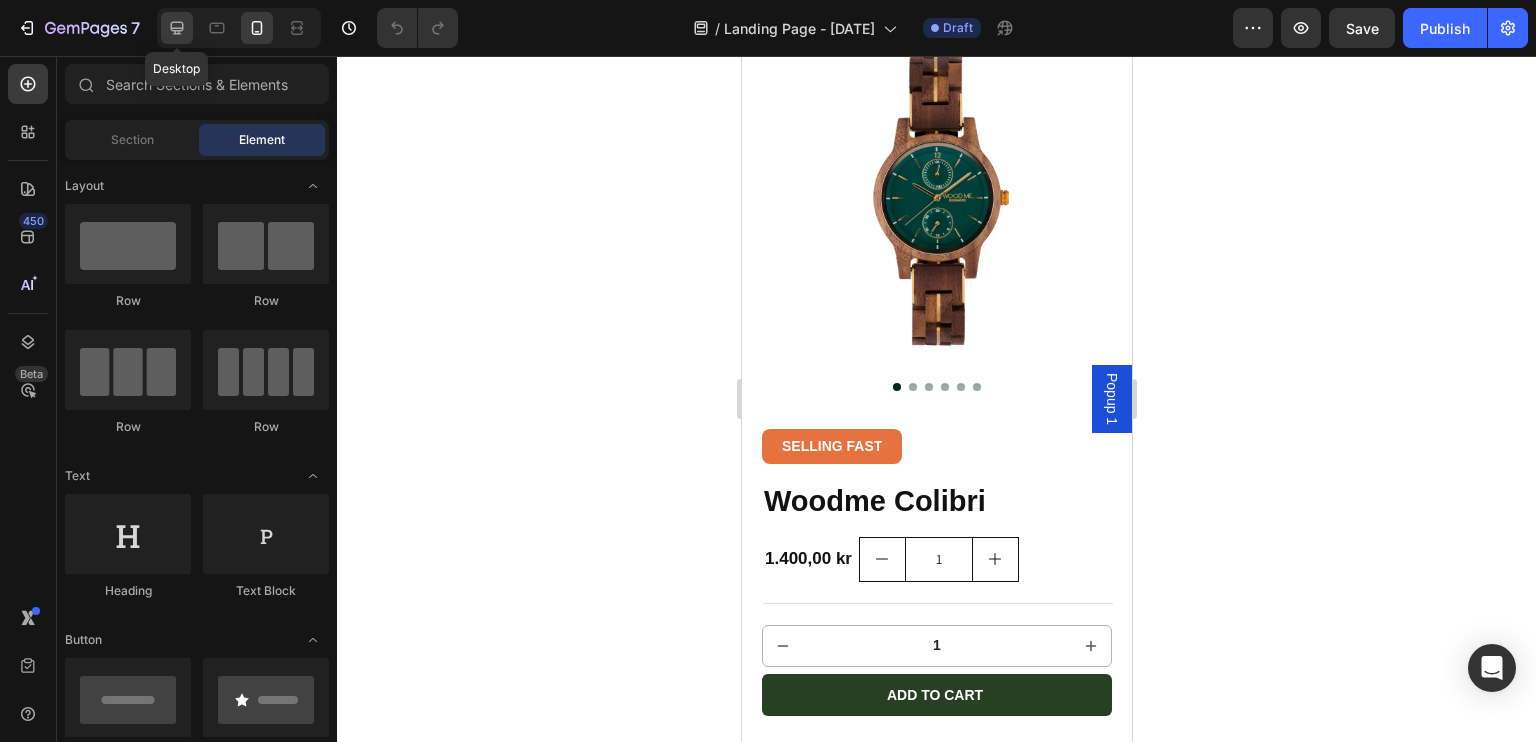 click 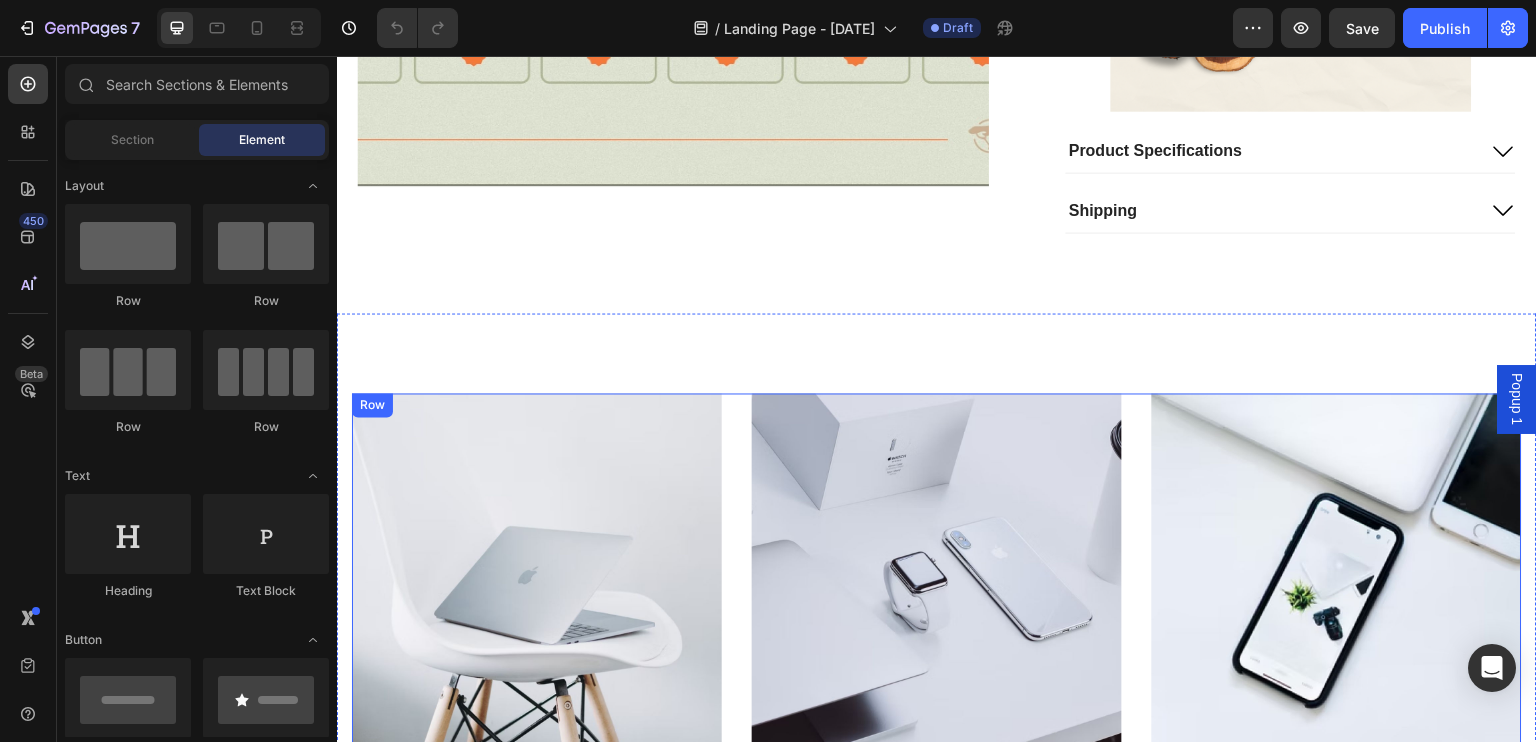 scroll, scrollTop: 3896, scrollLeft: 0, axis: vertical 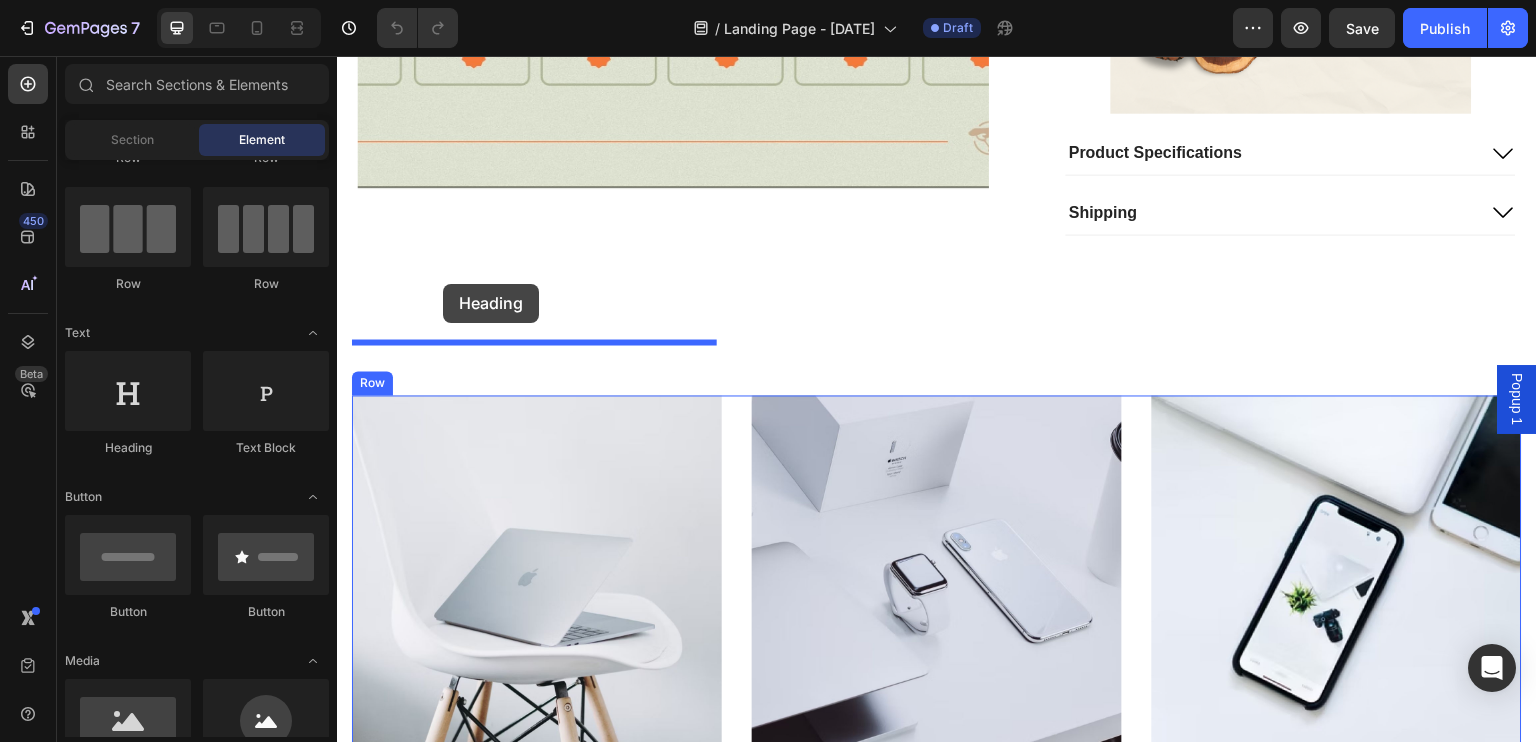 drag, startPoint x: 602, startPoint y: 383, endPoint x: 443, endPoint y: 284, distance: 187.3019 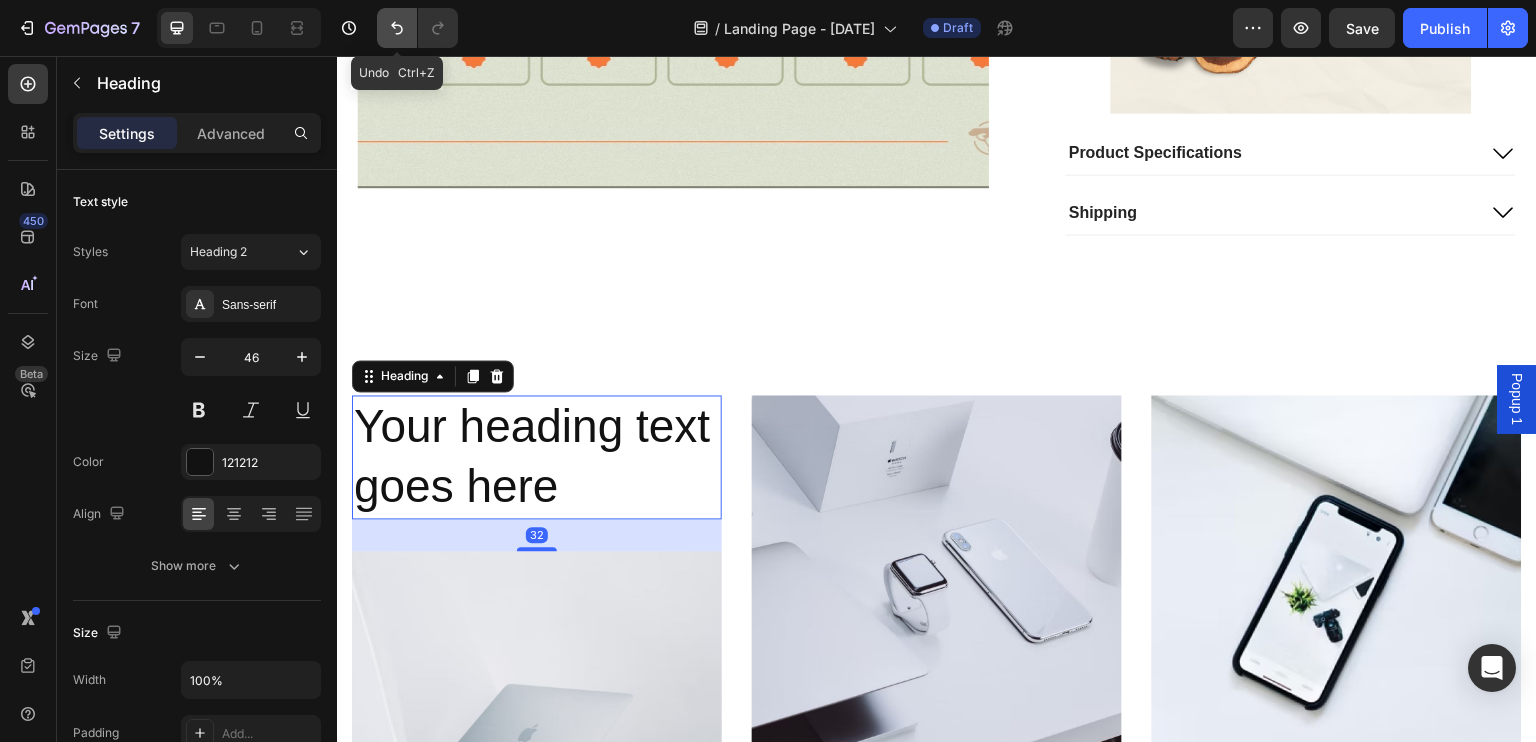 click 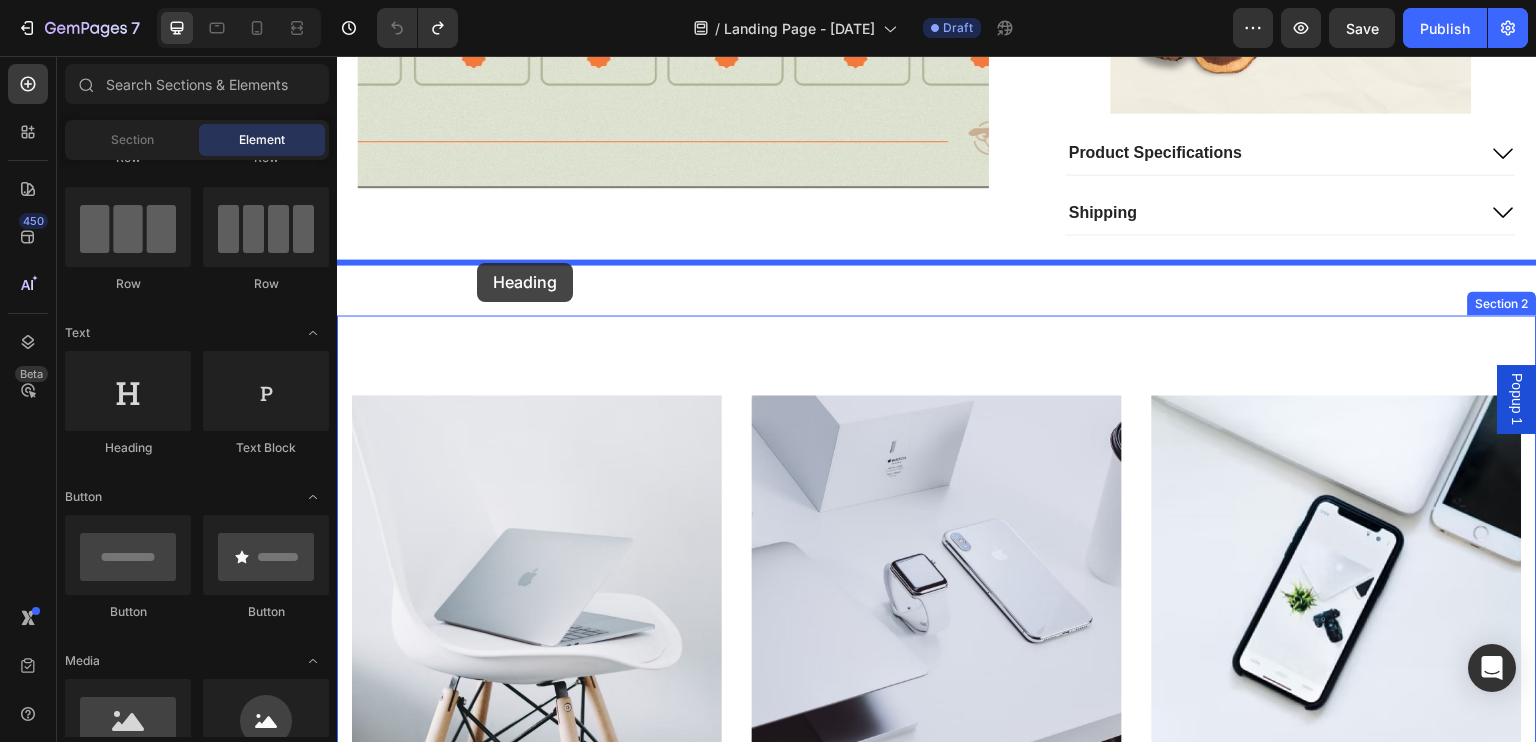 drag, startPoint x: 489, startPoint y: 455, endPoint x: 477, endPoint y: 263, distance: 192.37463 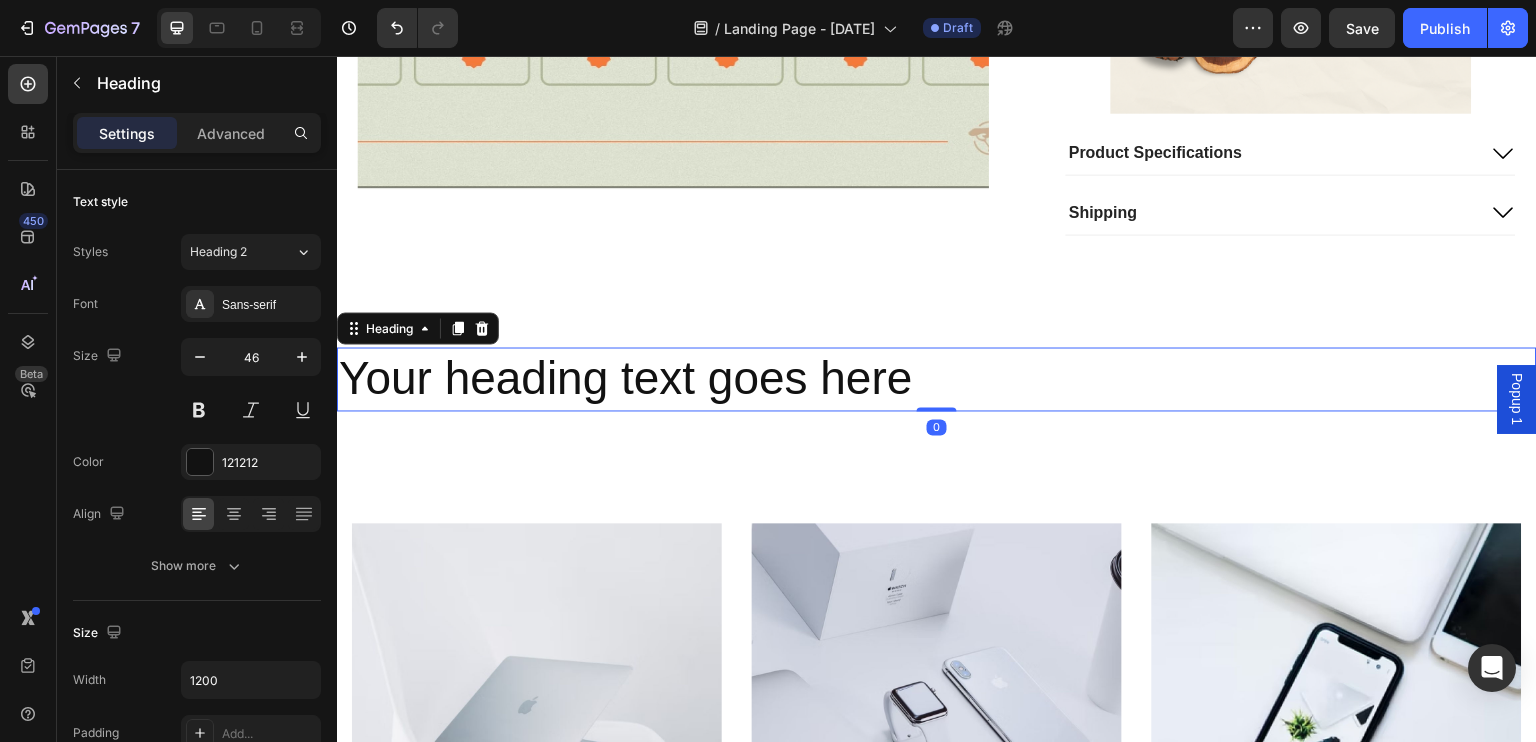 click on "Your heading text goes here" at bounding box center (937, 379) 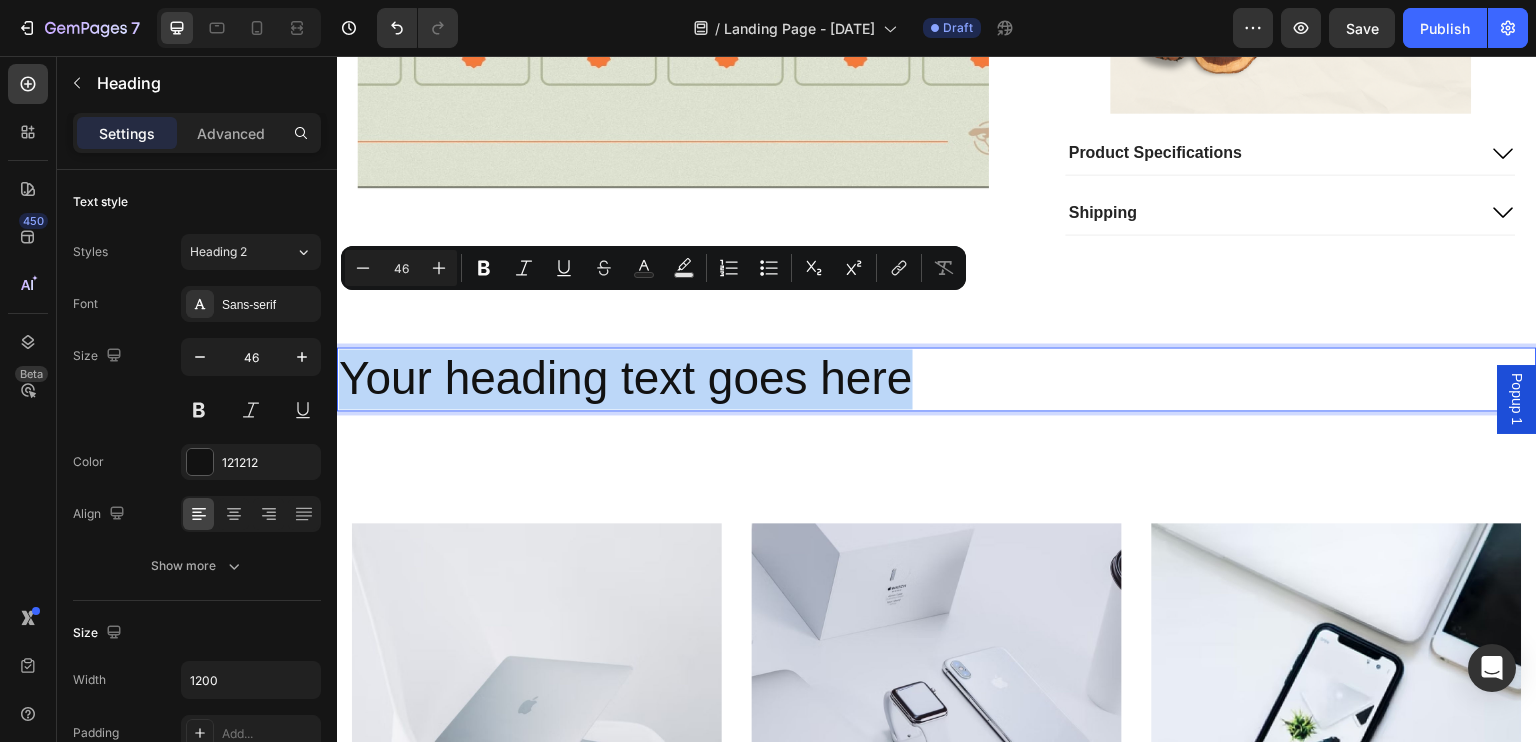 drag, startPoint x: 923, startPoint y: 316, endPoint x: 343, endPoint y: 344, distance: 580.6755 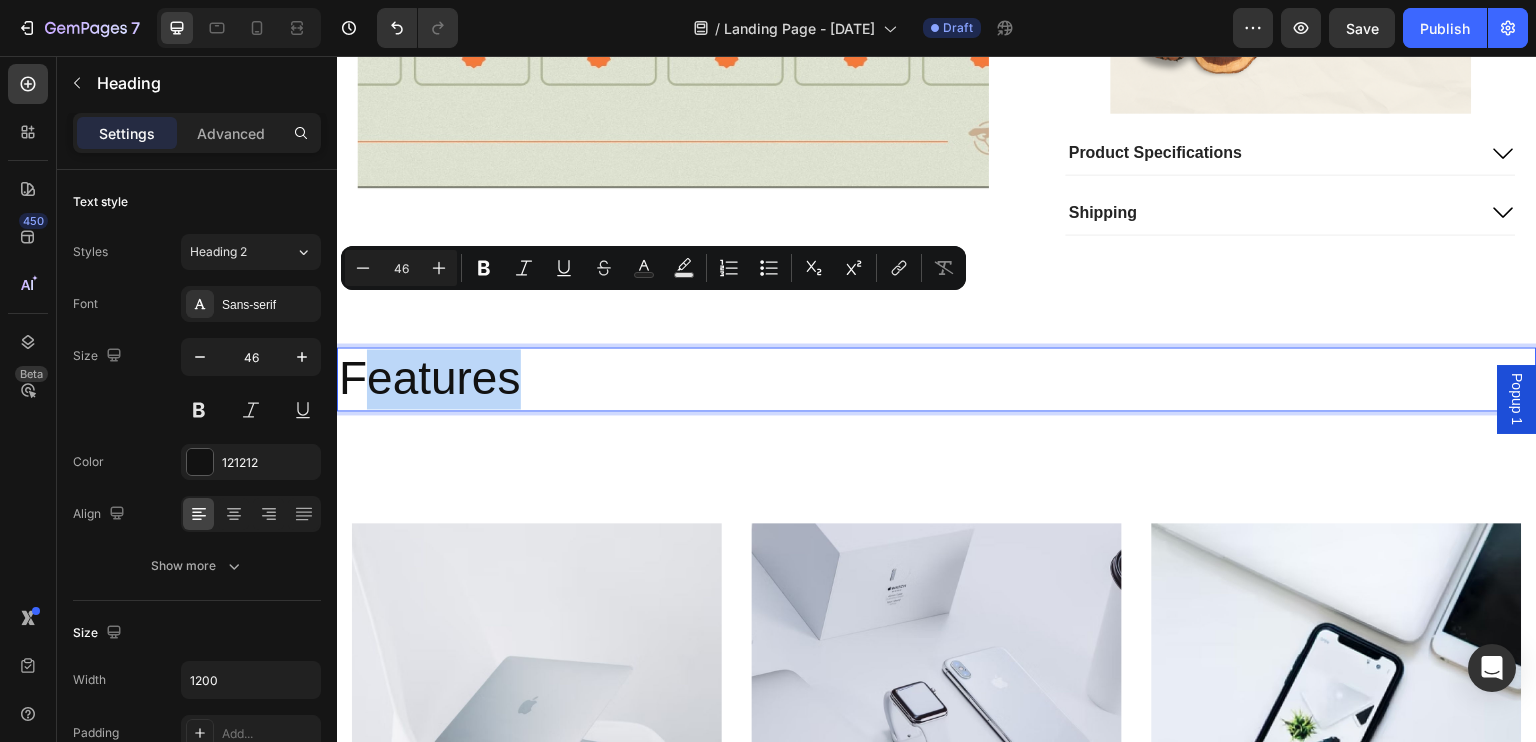 drag, startPoint x: 538, startPoint y: 313, endPoint x: 355, endPoint y: 294, distance: 183.98369 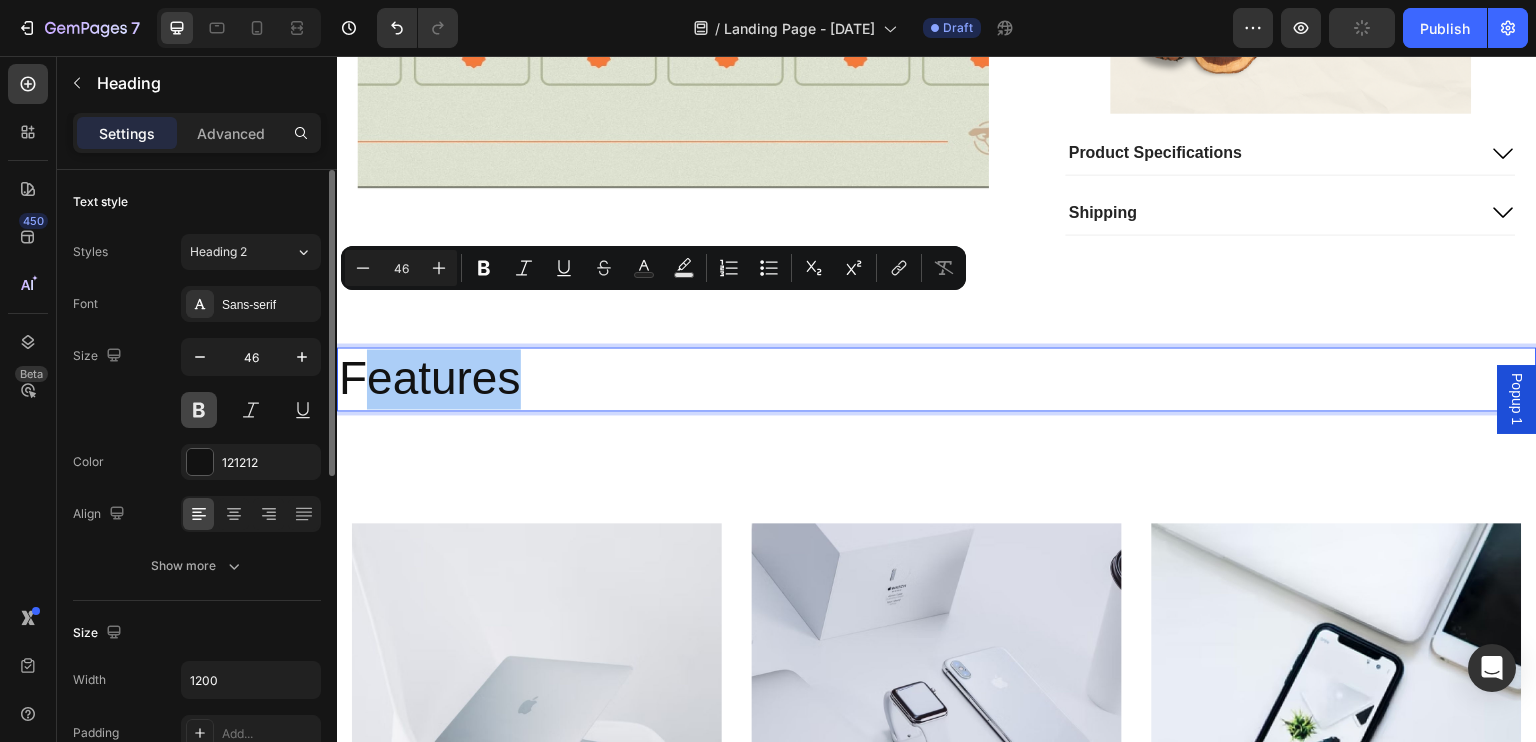 click at bounding box center [199, 410] 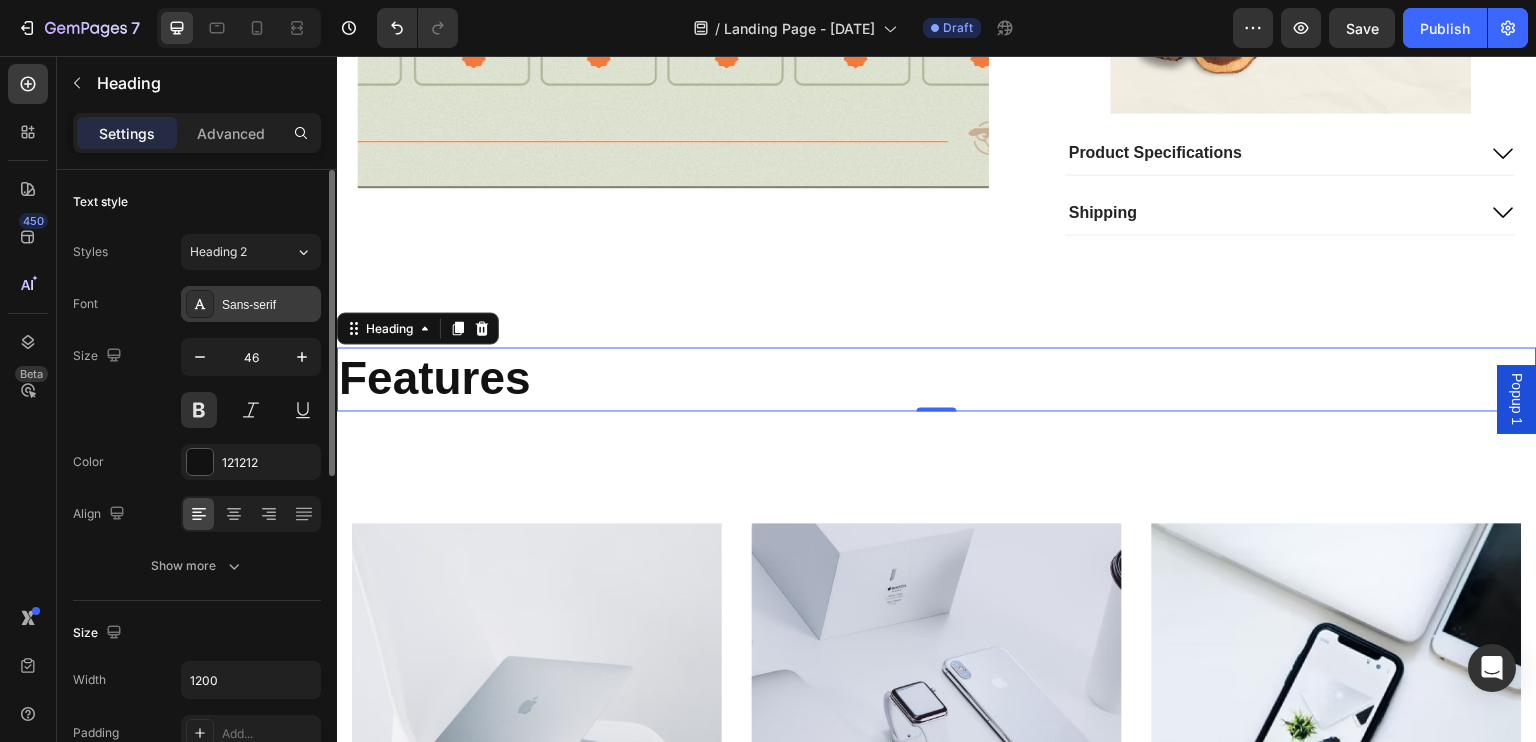 click on "Sans-serif" at bounding box center [269, 305] 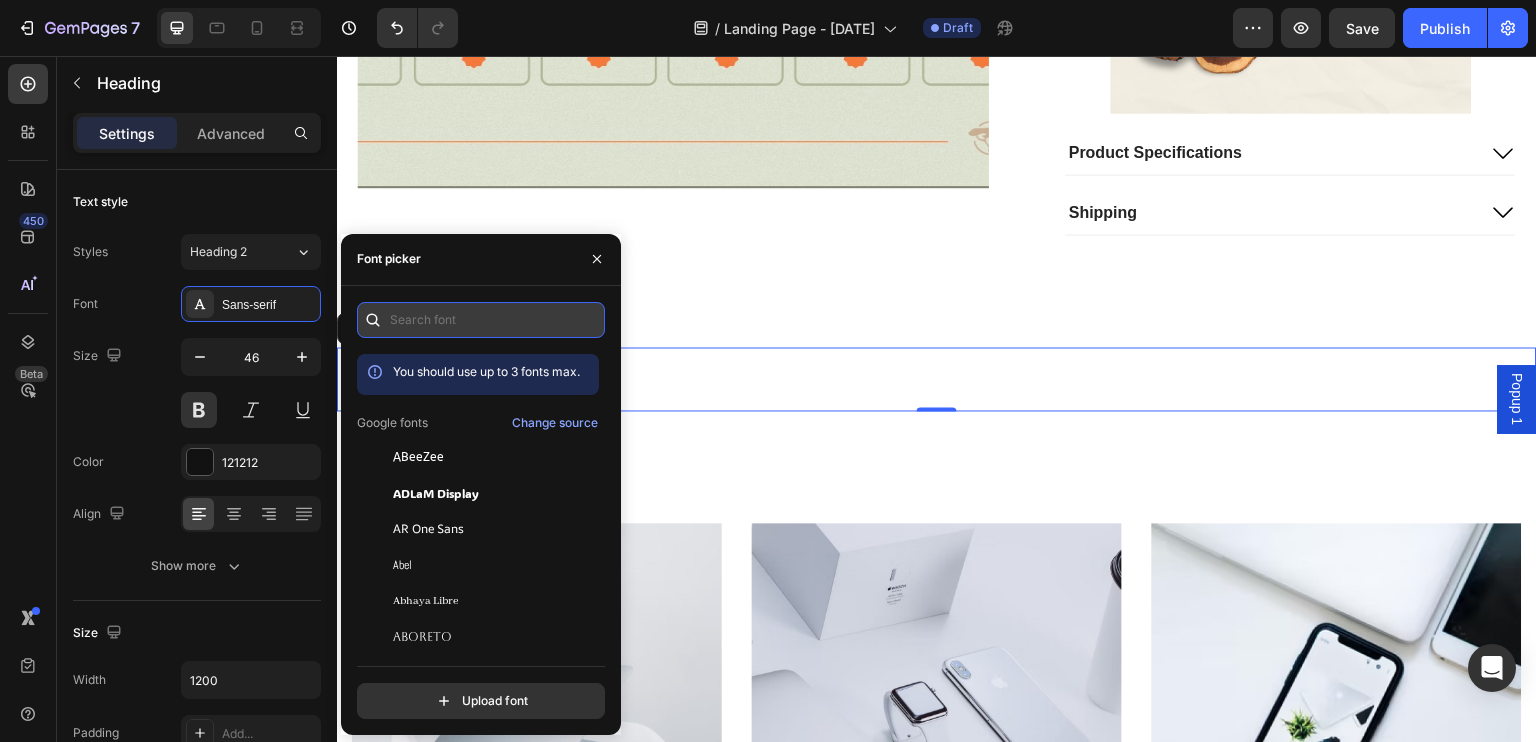 click at bounding box center (481, 320) 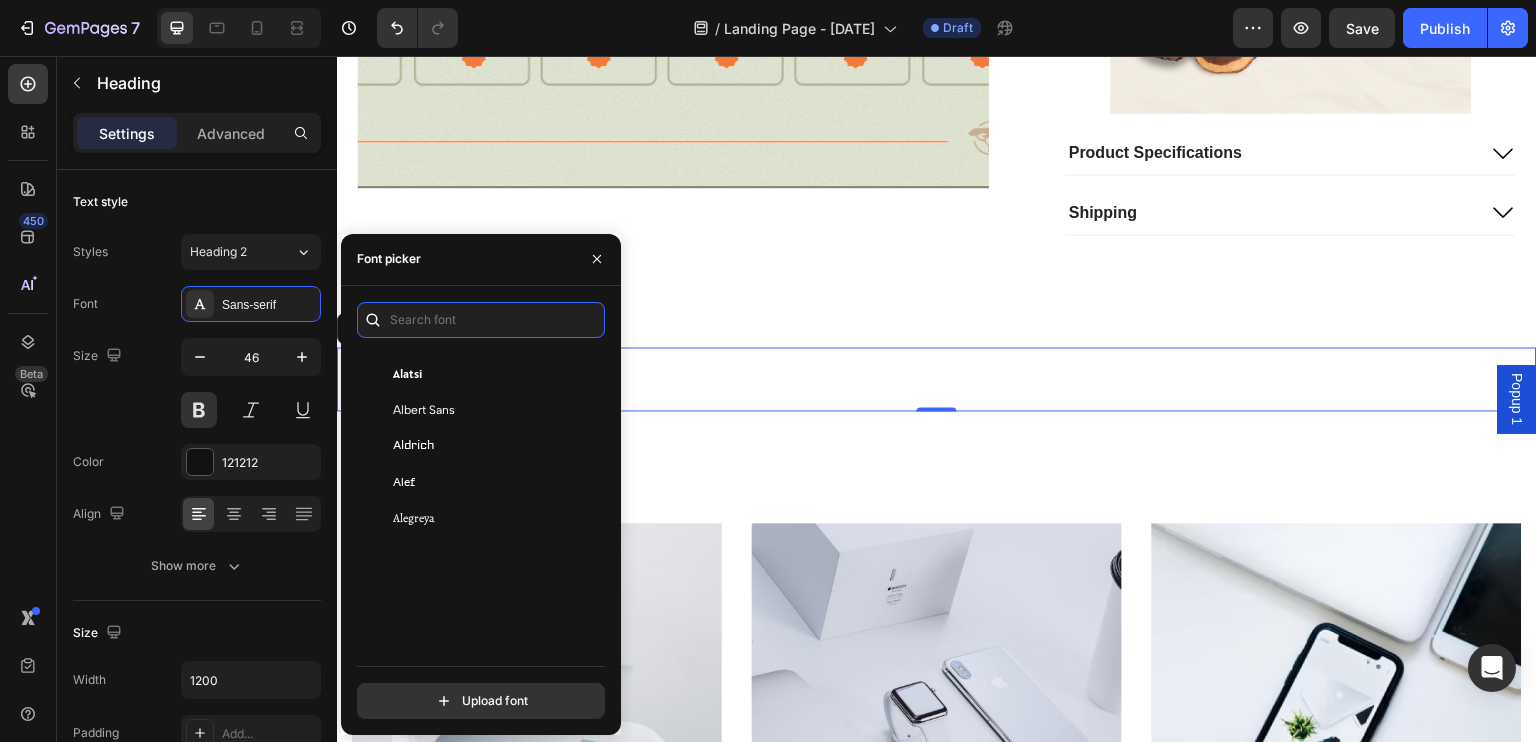 scroll, scrollTop: 0, scrollLeft: 0, axis: both 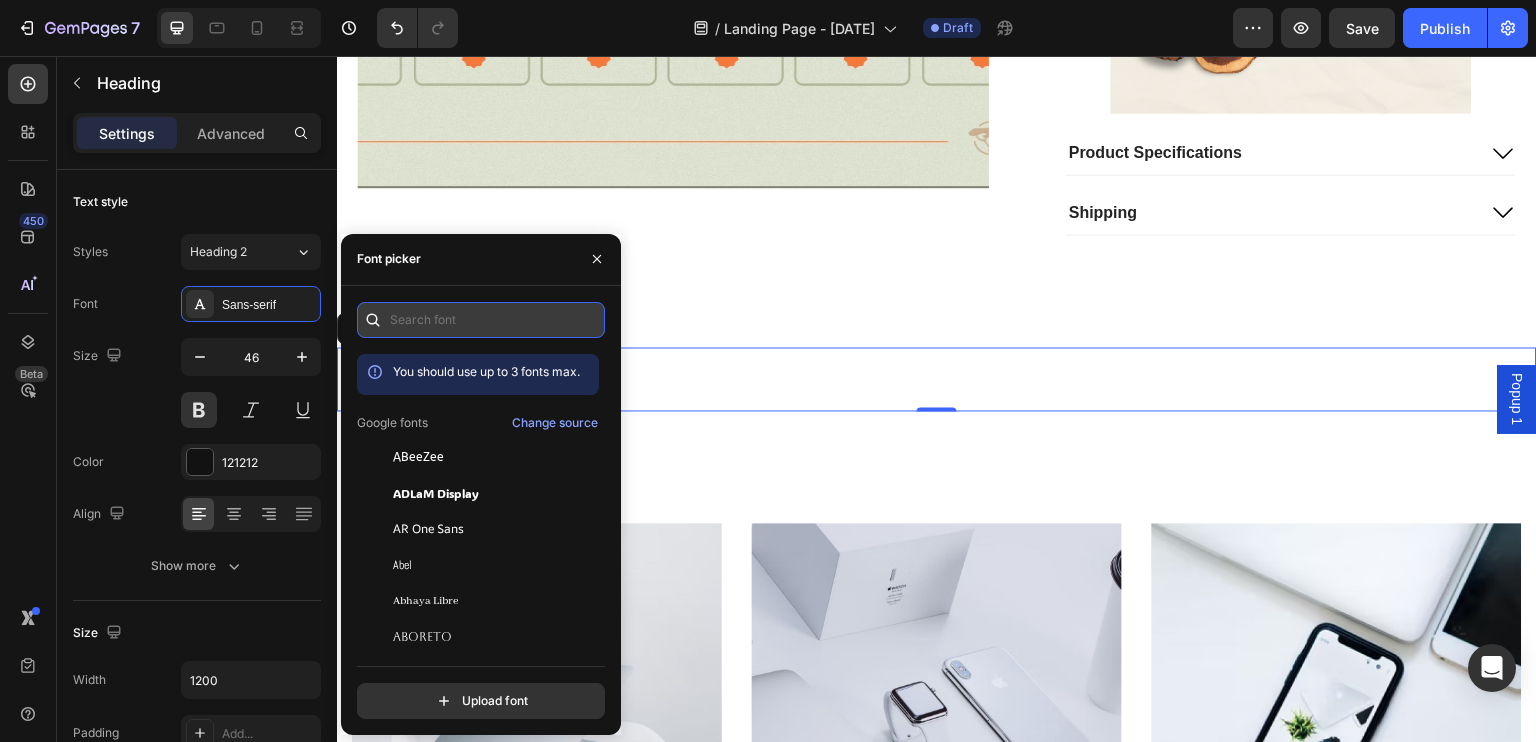 click at bounding box center (481, 320) 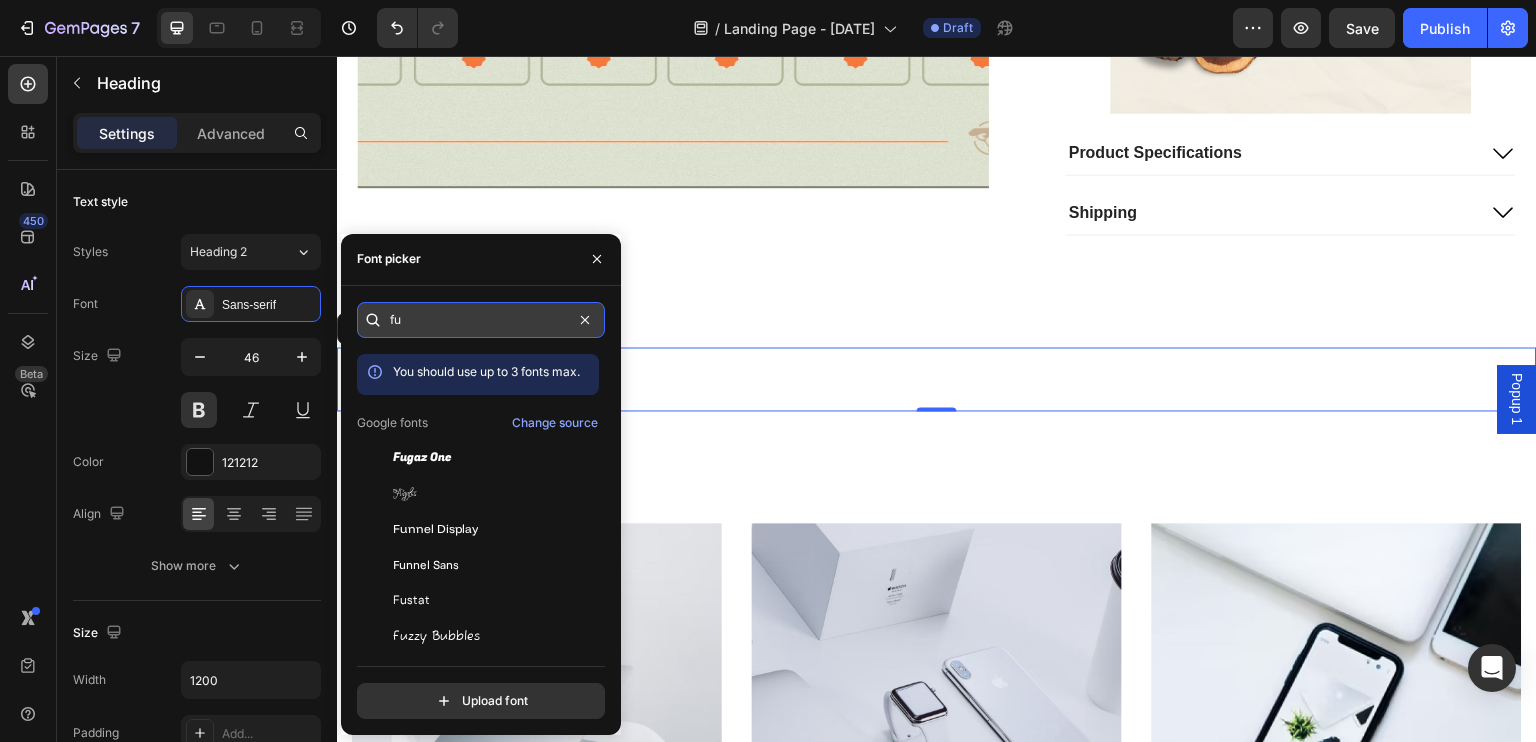 type on "f" 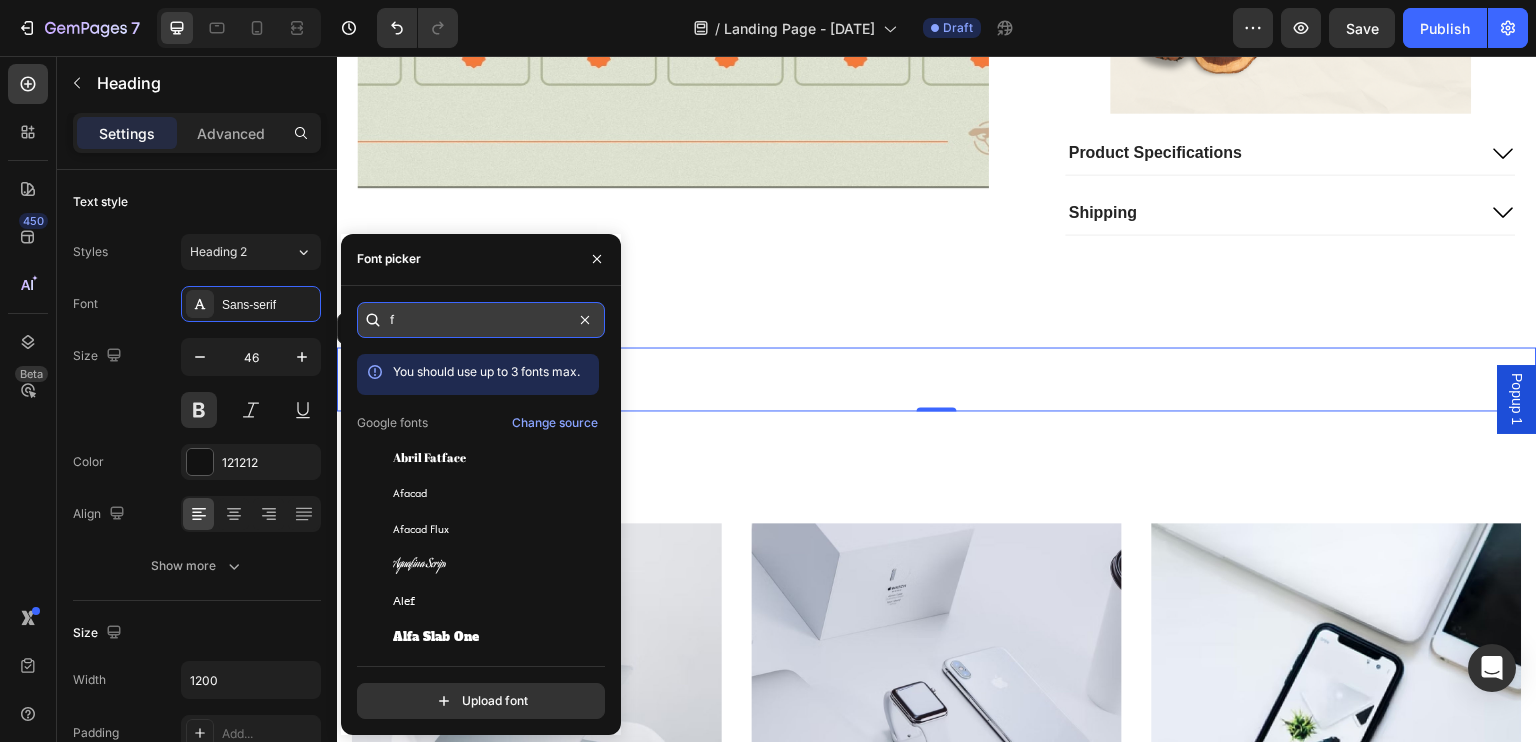 type 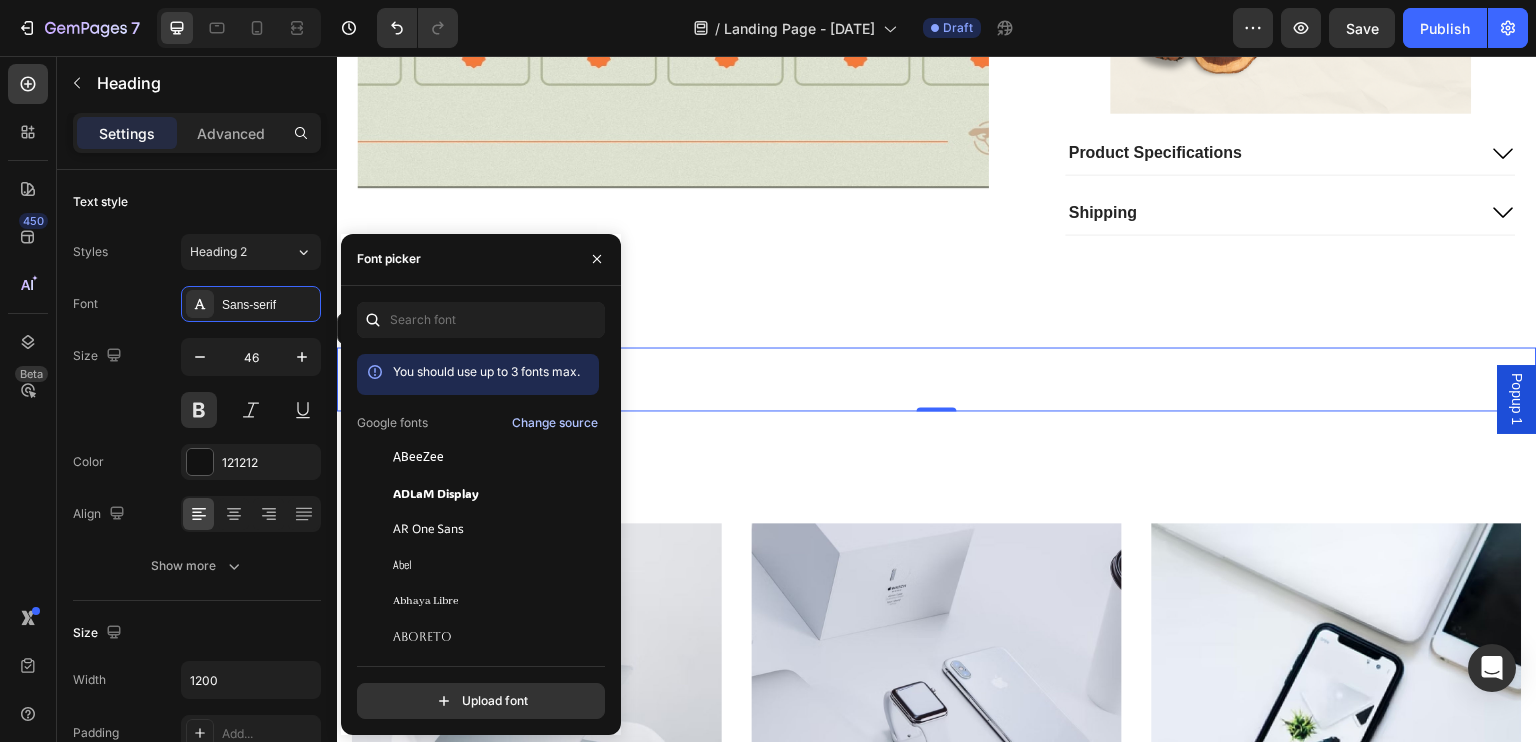 click on "Change source" at bounding box center [555, 423] 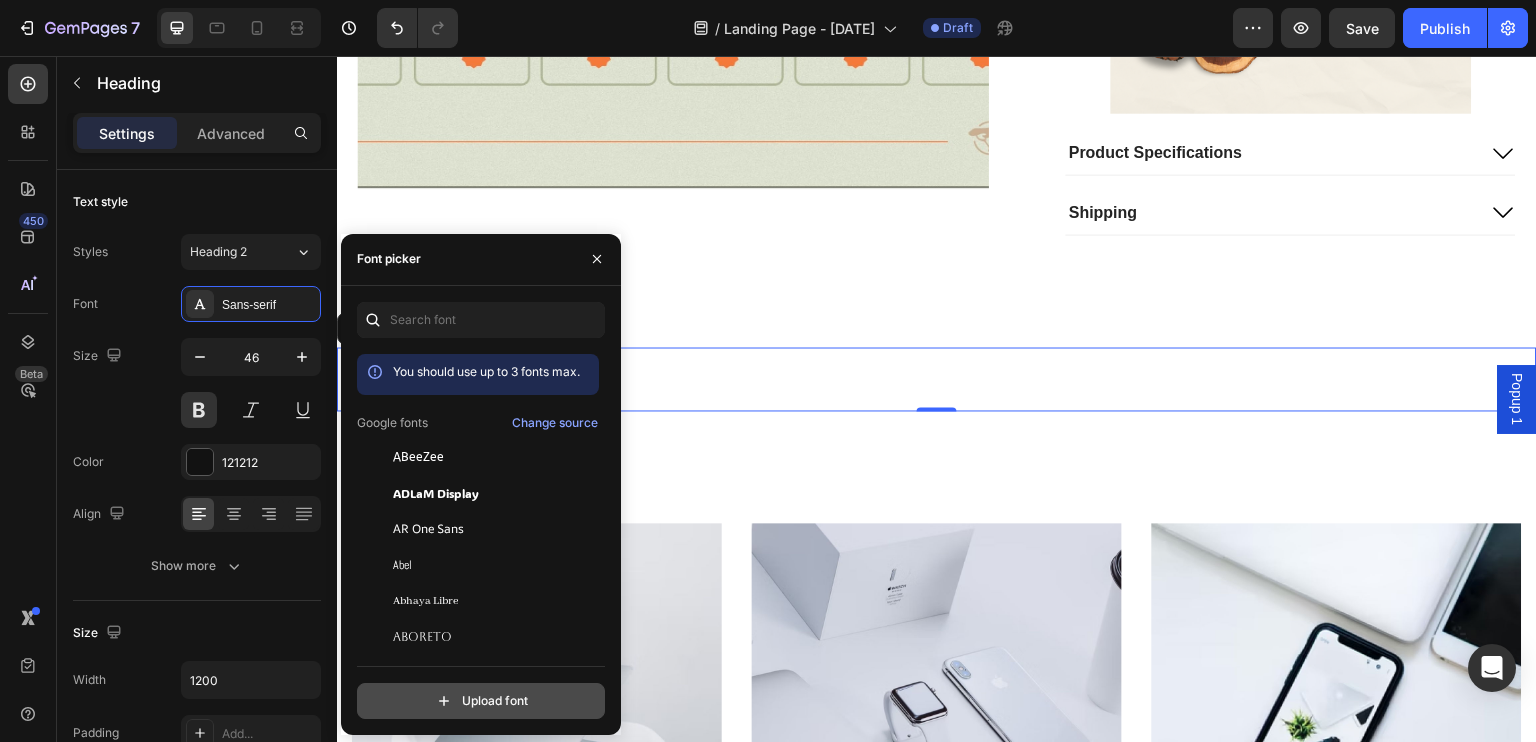 click 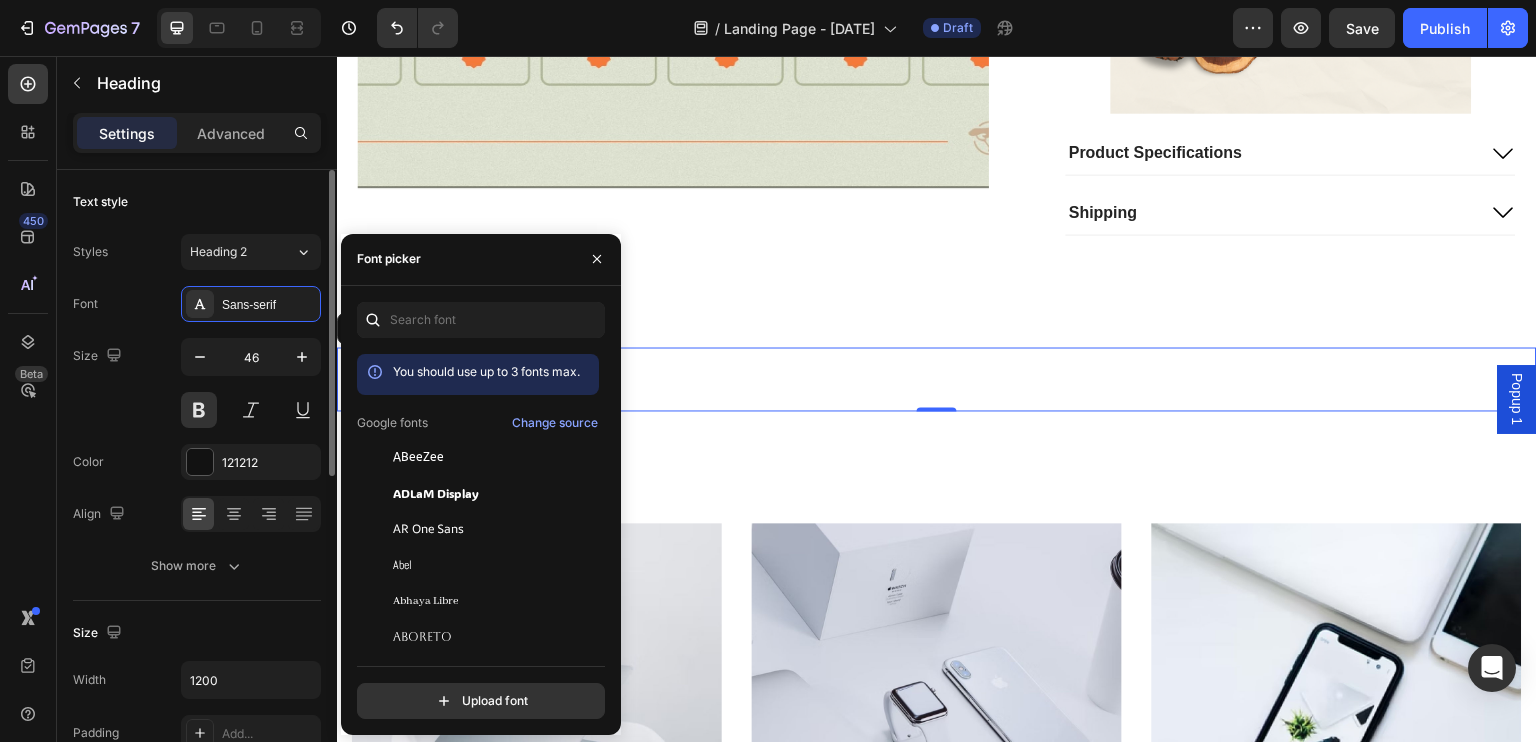 click on "Color 121212" at bounding box center [197, 462] 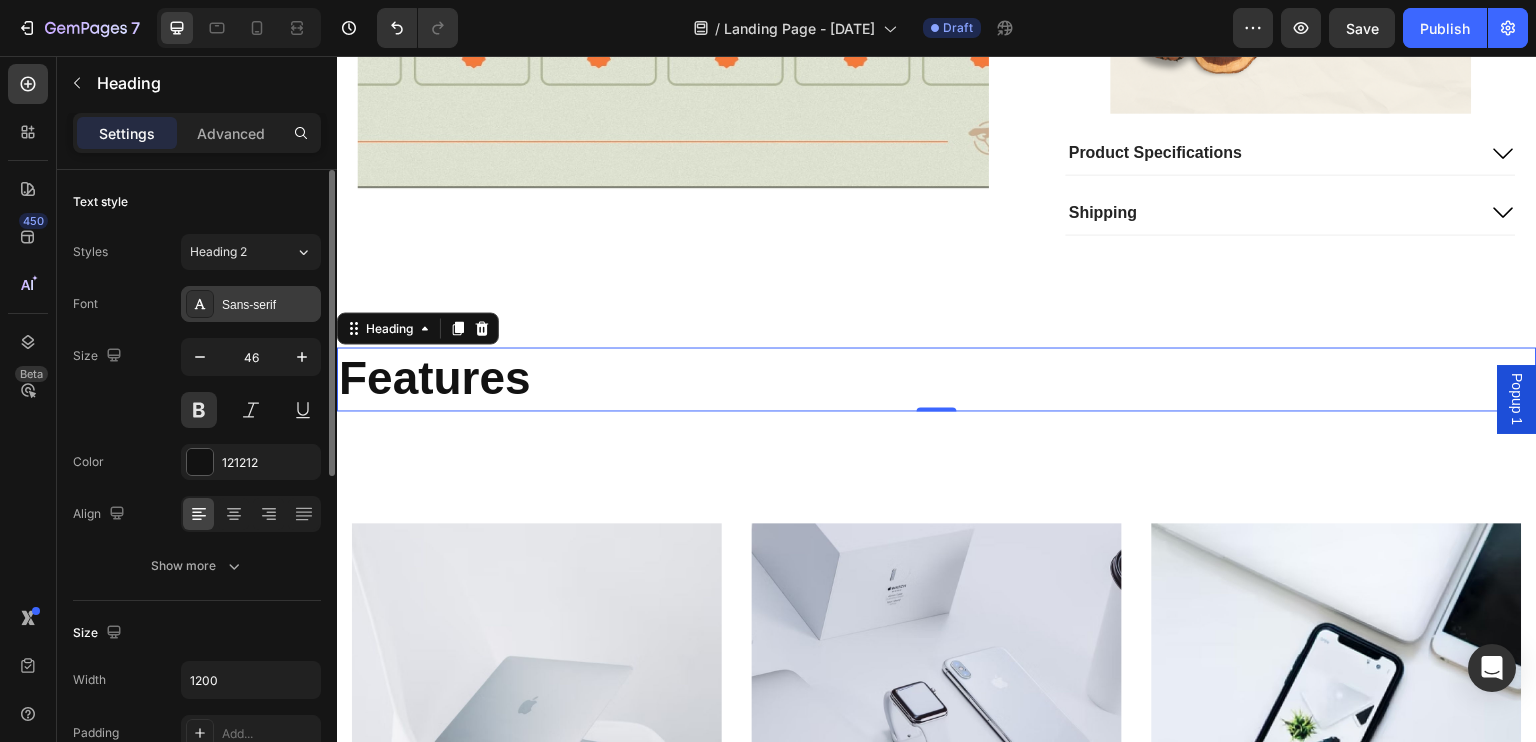 click on "Sans-serif" at bounding box center [269, 305] 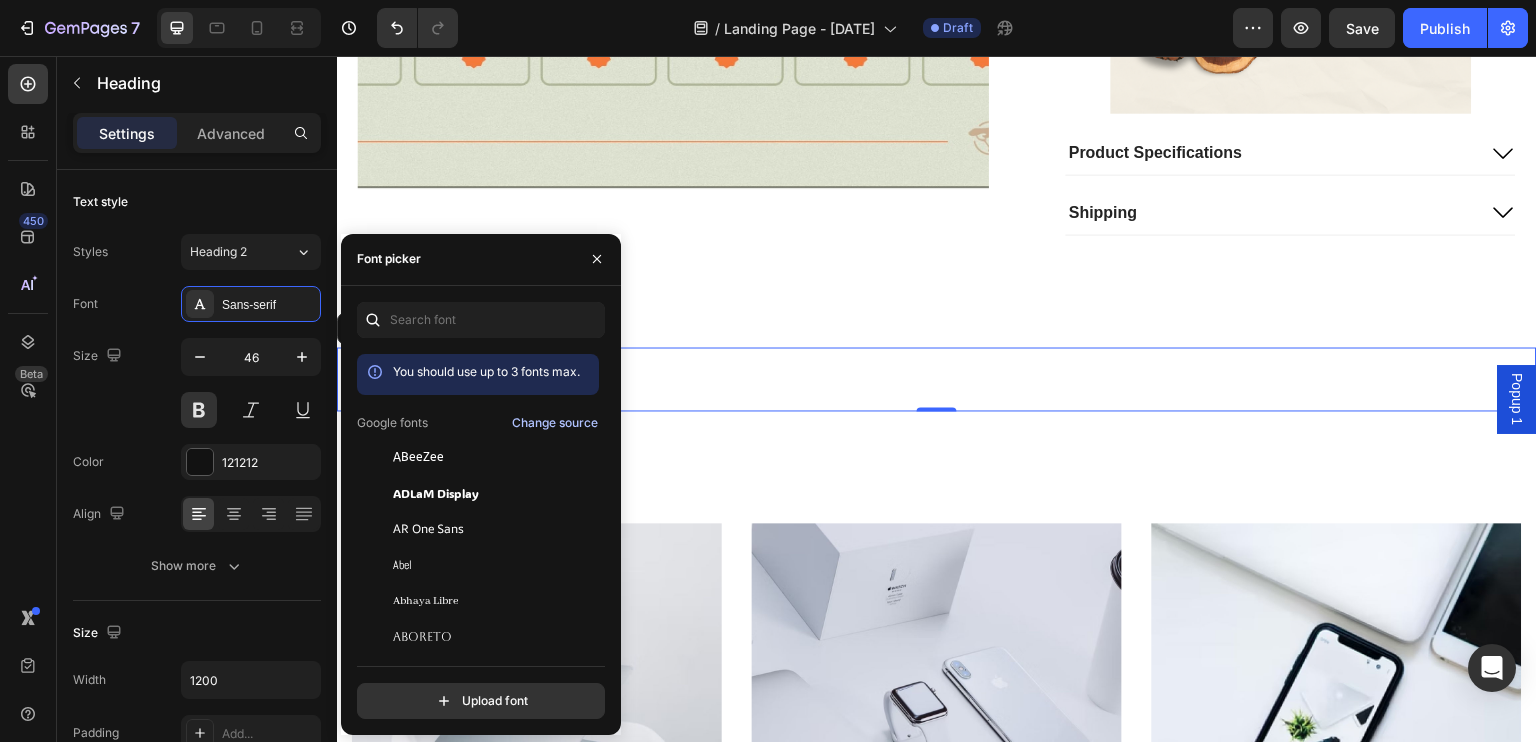click on "Change source" at bounding box center (555, 423) 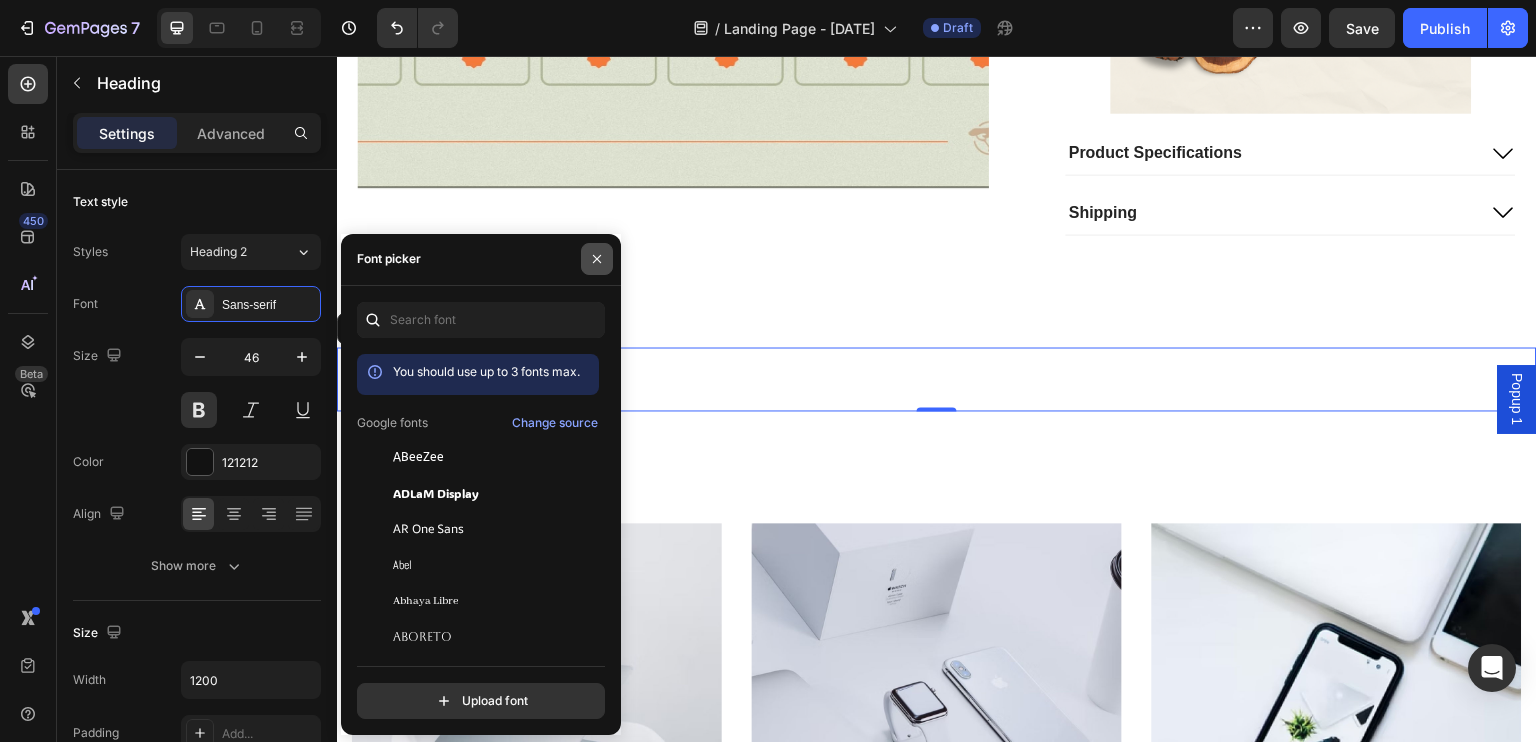 click 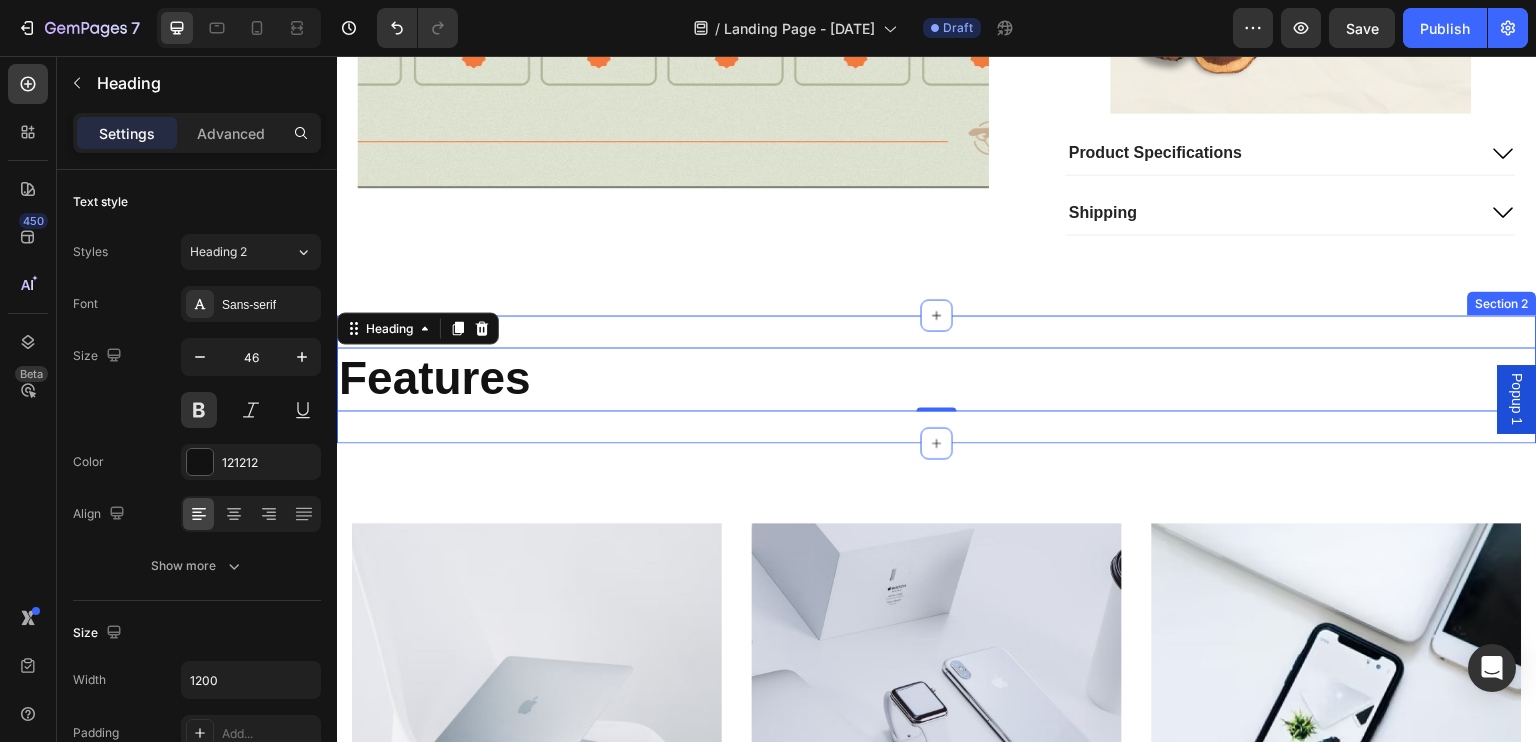 click on "Image Creative Product Text block We’ve always aimed to do things a little differently at Buffer. Since the early days, we’ve had a focus on building one of the most unique and fulfilling workplaces. Text block Image Sustainability Text block We’ve always aimed to do things a little differently at Buffer. Since the early days, we’ve had a focus on building one of the most unique and fulfilling workplaces. Text block Image Press & Media Text block We’ve always aimed to do things a little differently at Buffer. Since the early days, we’ve had a focus on building one of the most unique and fulfilling workplaces. Text block Row Section 3" at bounding box center (937, 806) 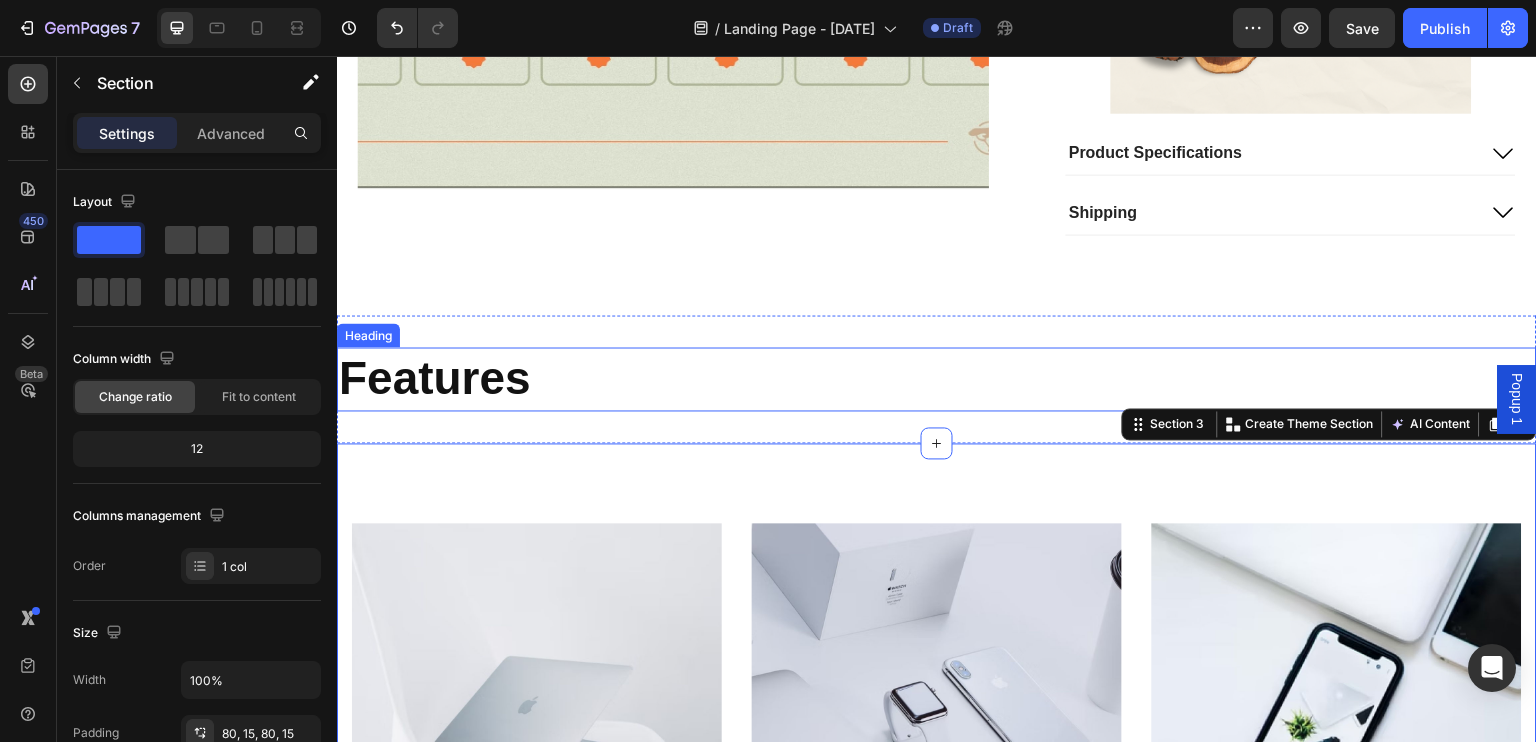 click on "Features" at bounding box center (937, 379) 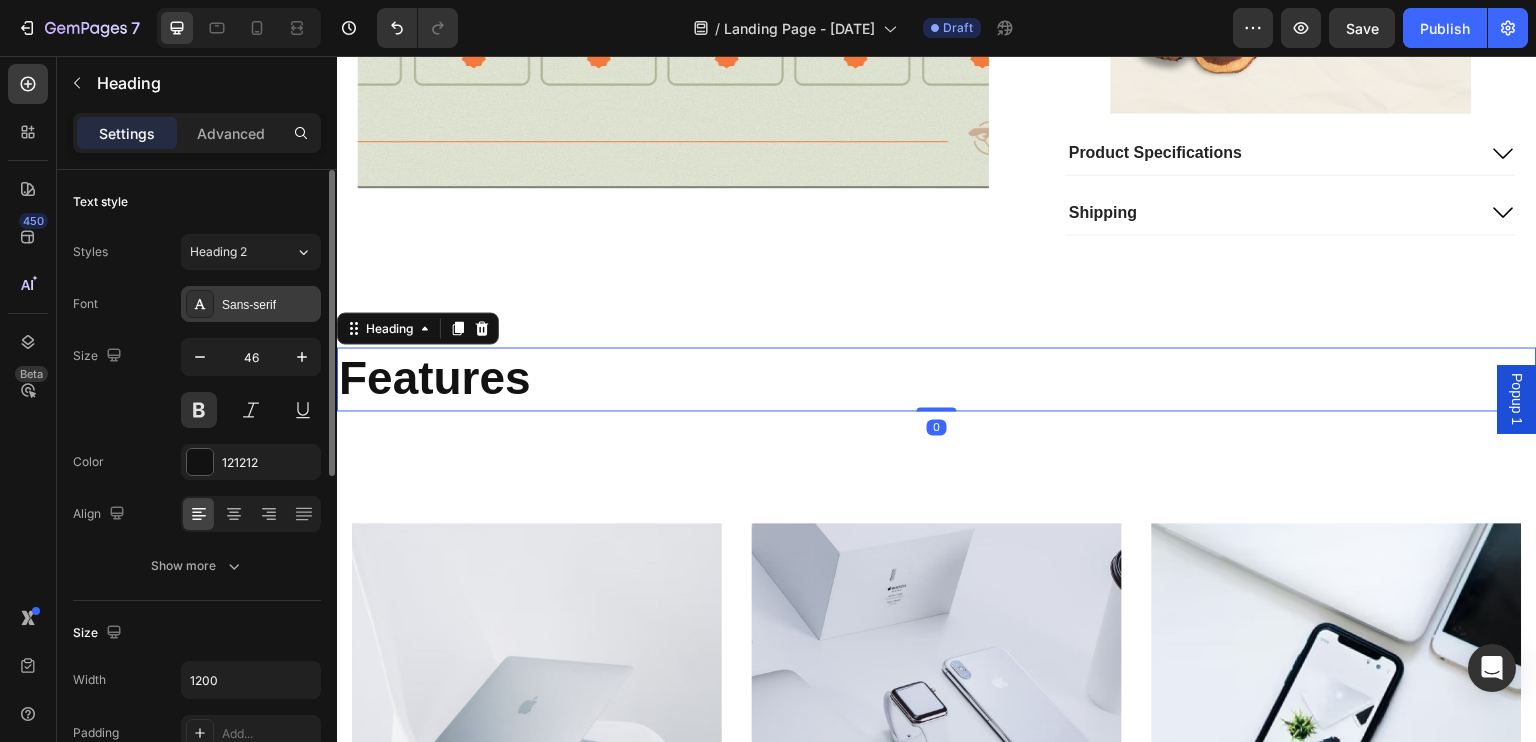 click on "Sans-serif" at bounding box center [269, 305] 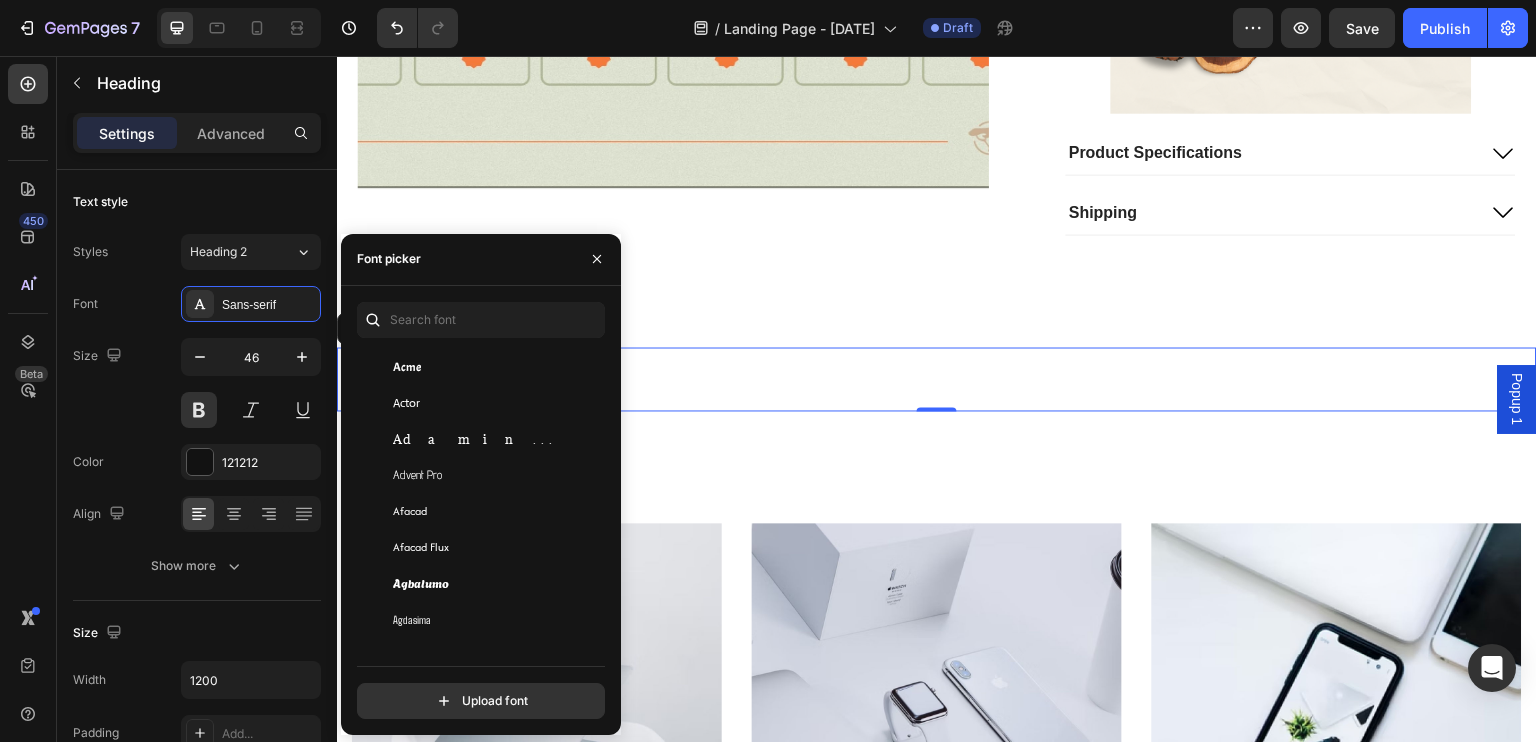 scroll, scrollTop: 468, scrollLeft: 0, axis: vertical 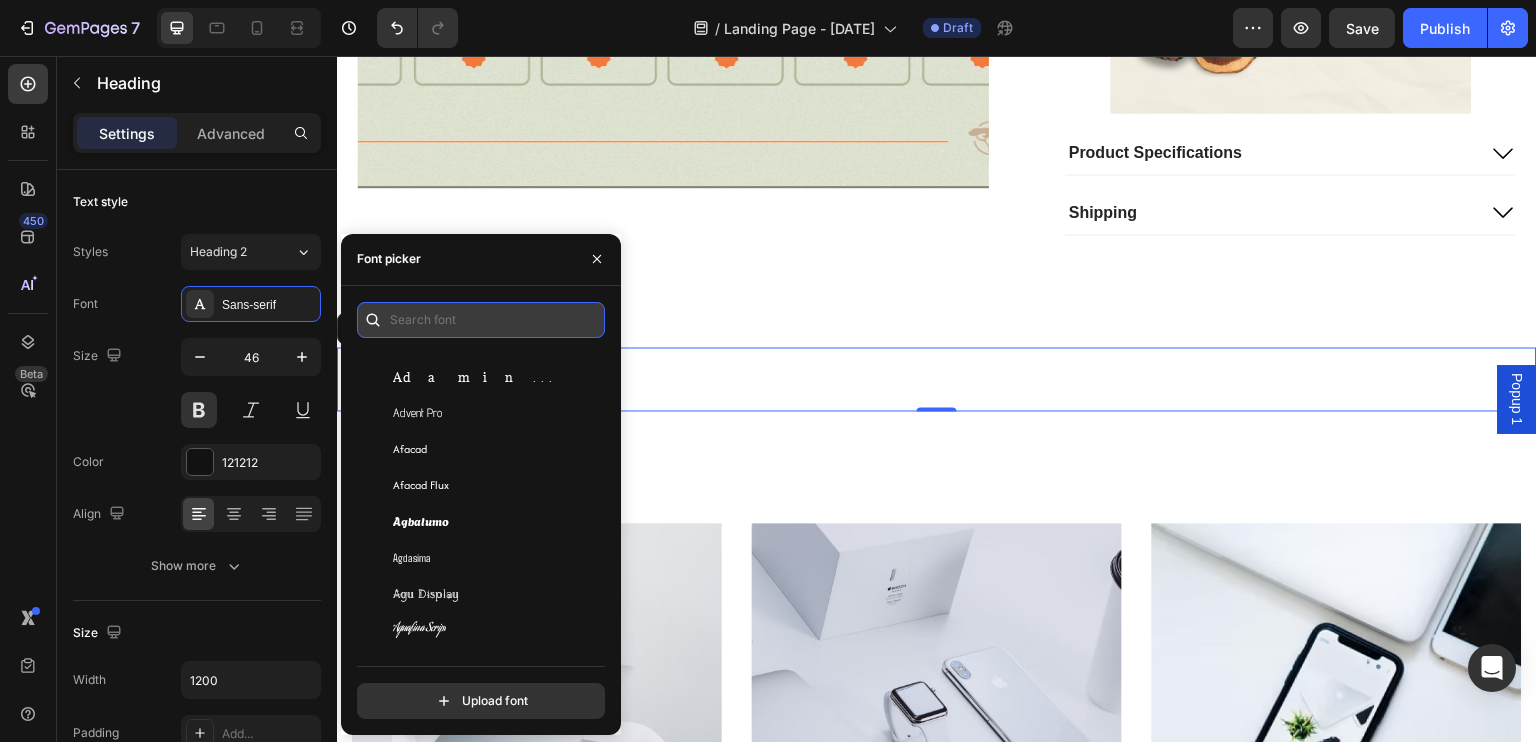 click at bounding box center [481, 320] 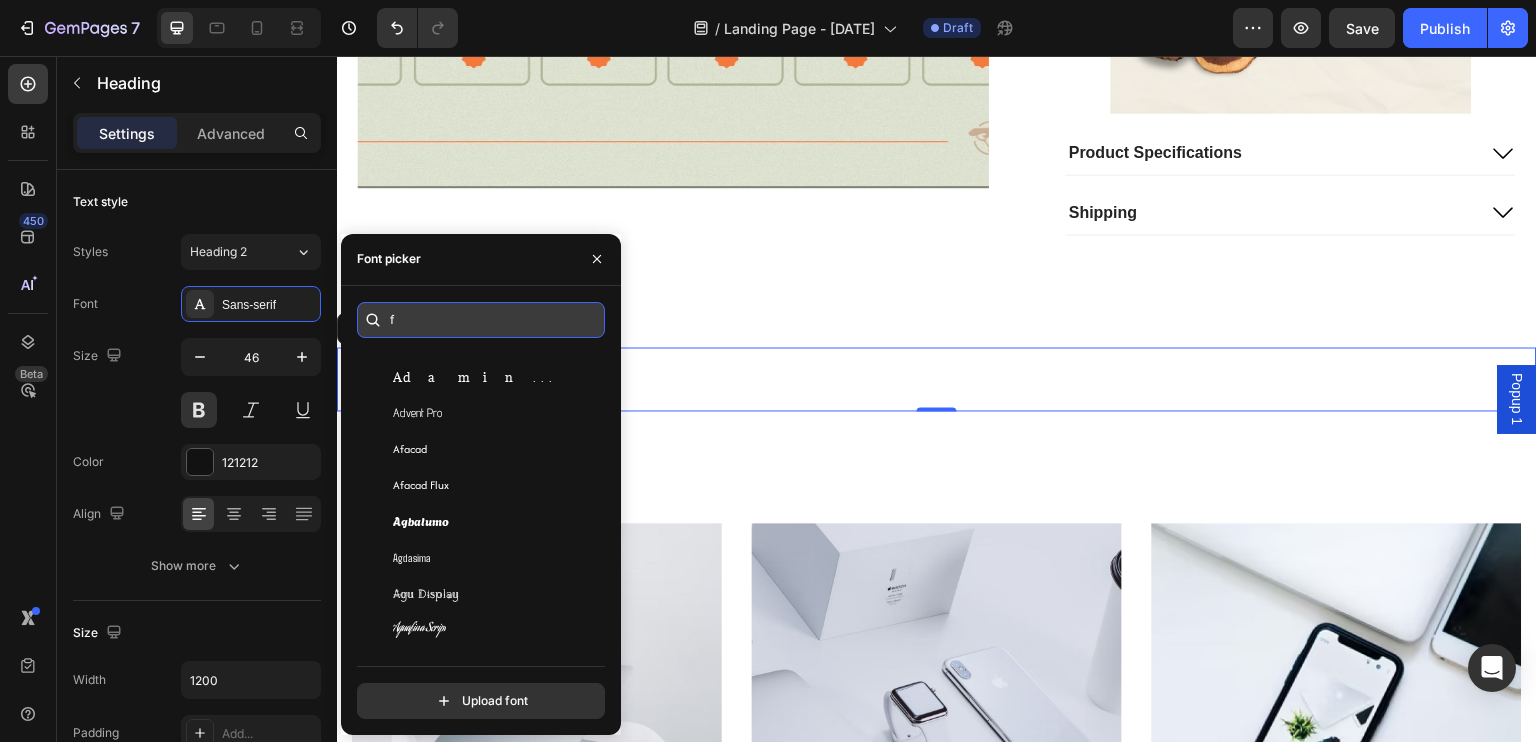 scroll, scrollTop: 0, scrollLeft: 0, axis: both 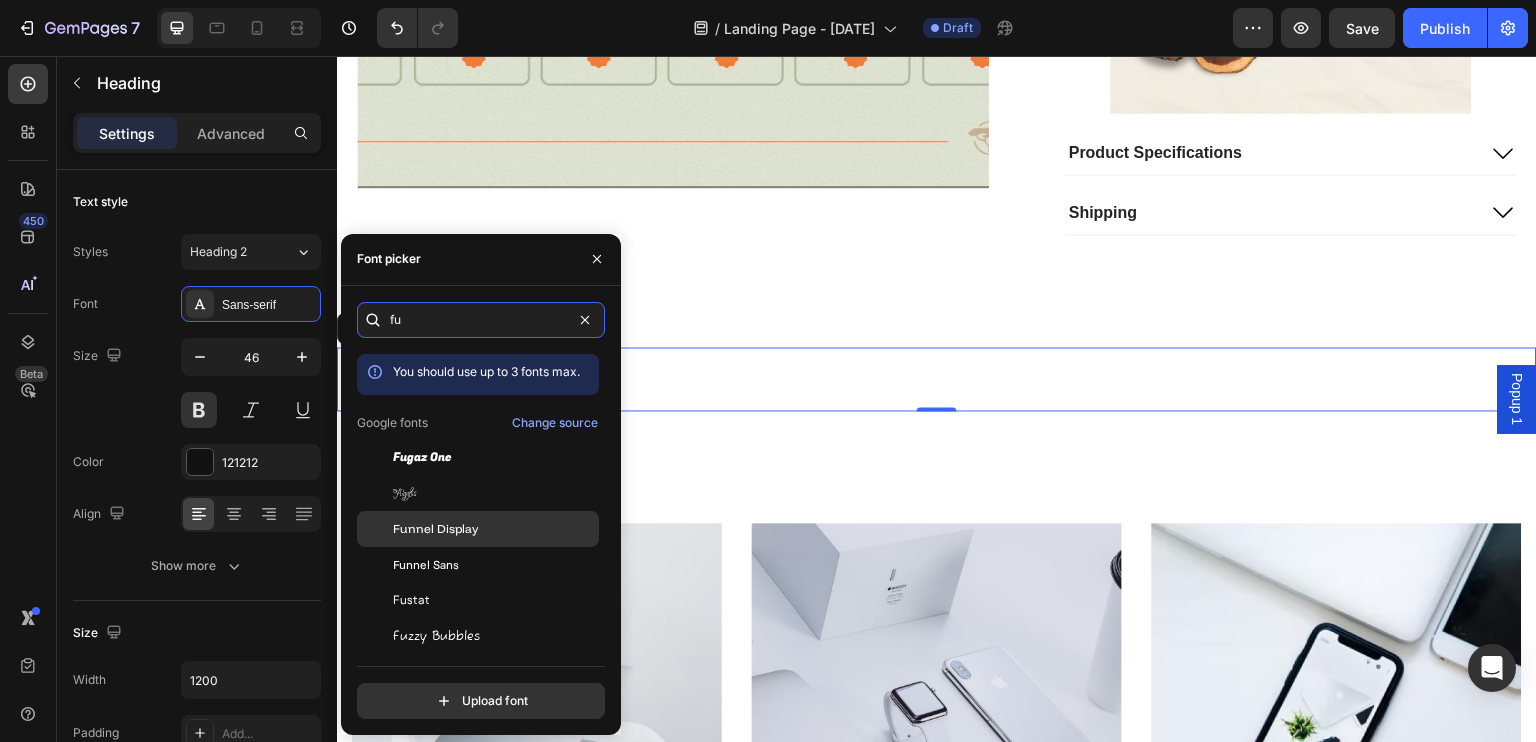 type on "fut" 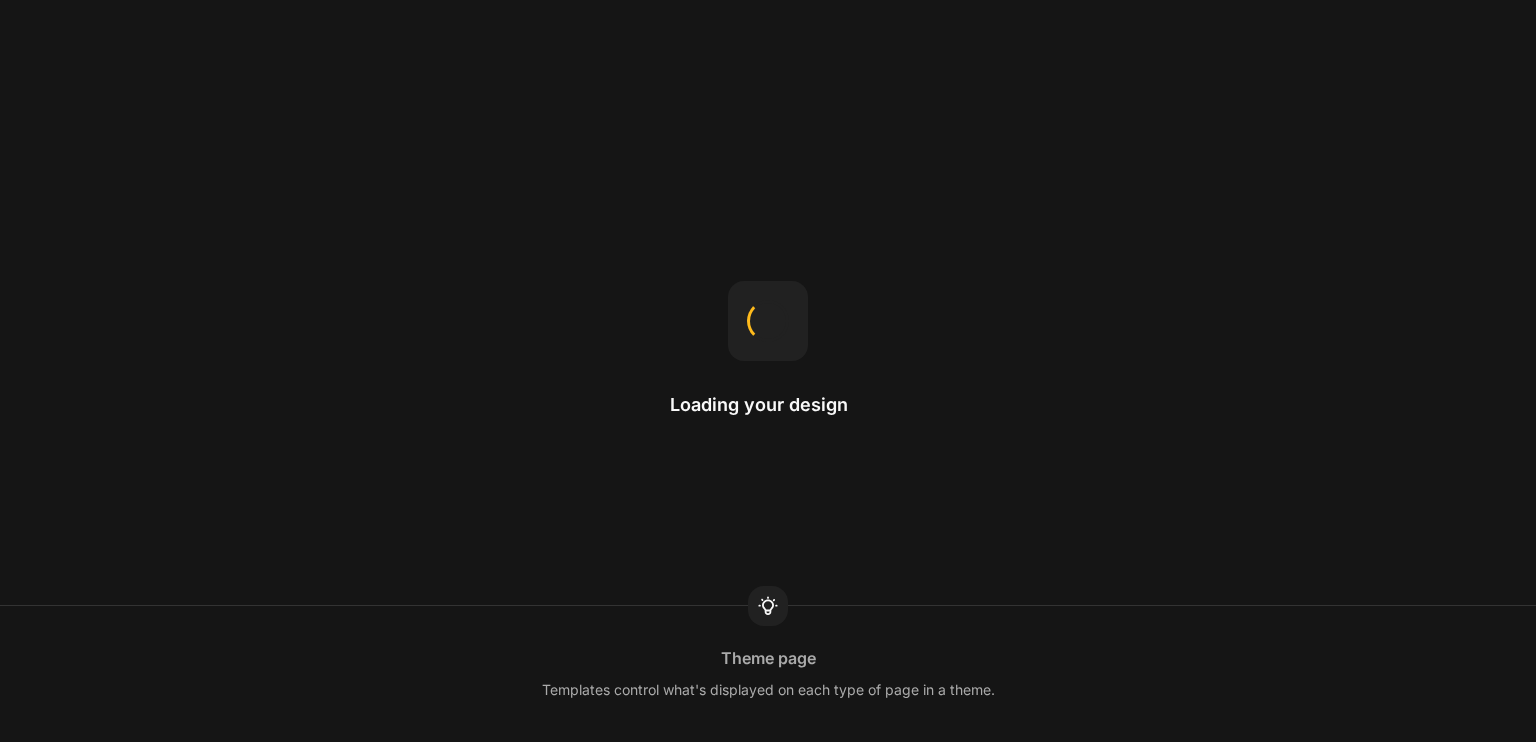 scroll, scrollTop: 0, scrollLeft: 0, axis: both 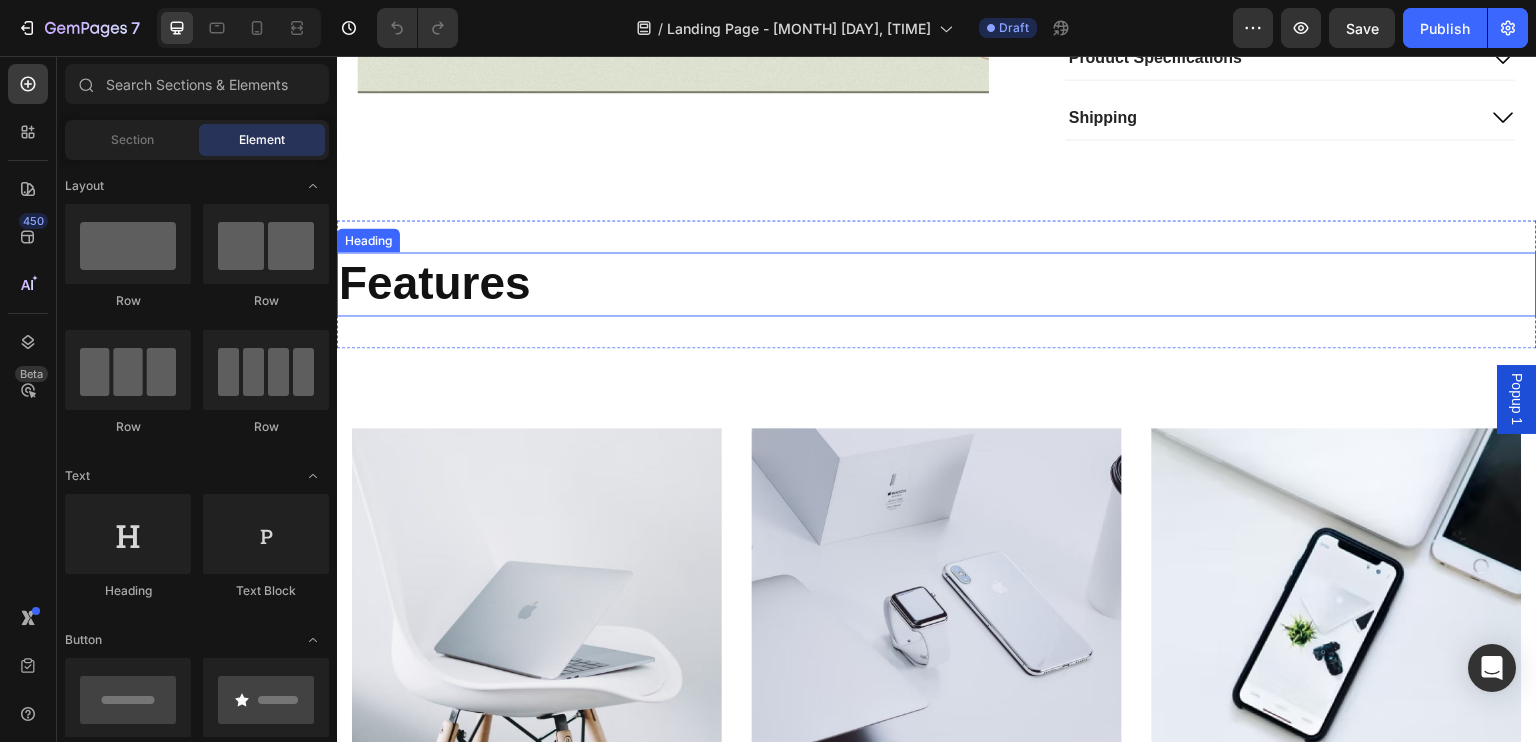 click on "Features" at bounding box center [937, 284] 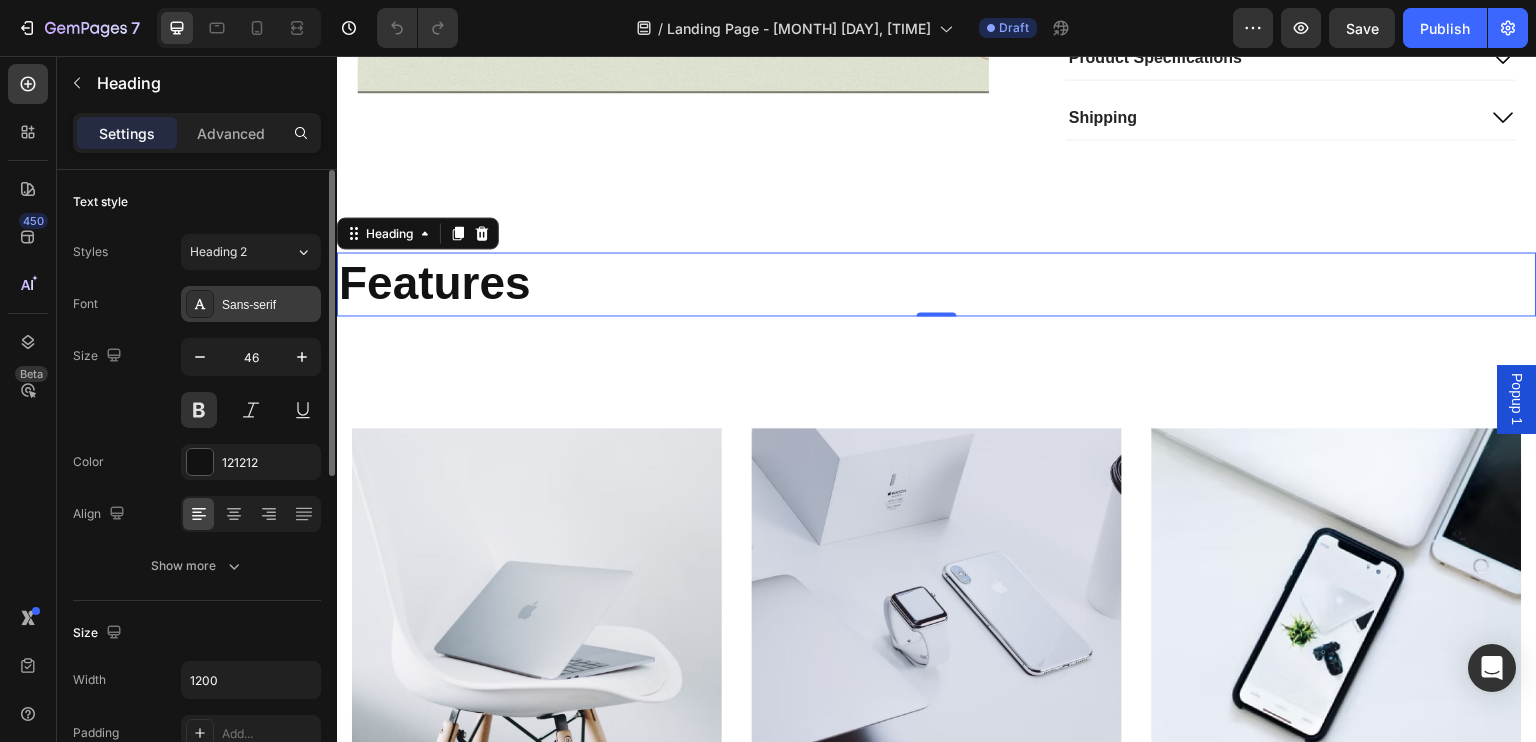 click on "Sans-serif" at bounding box center (251, 304) 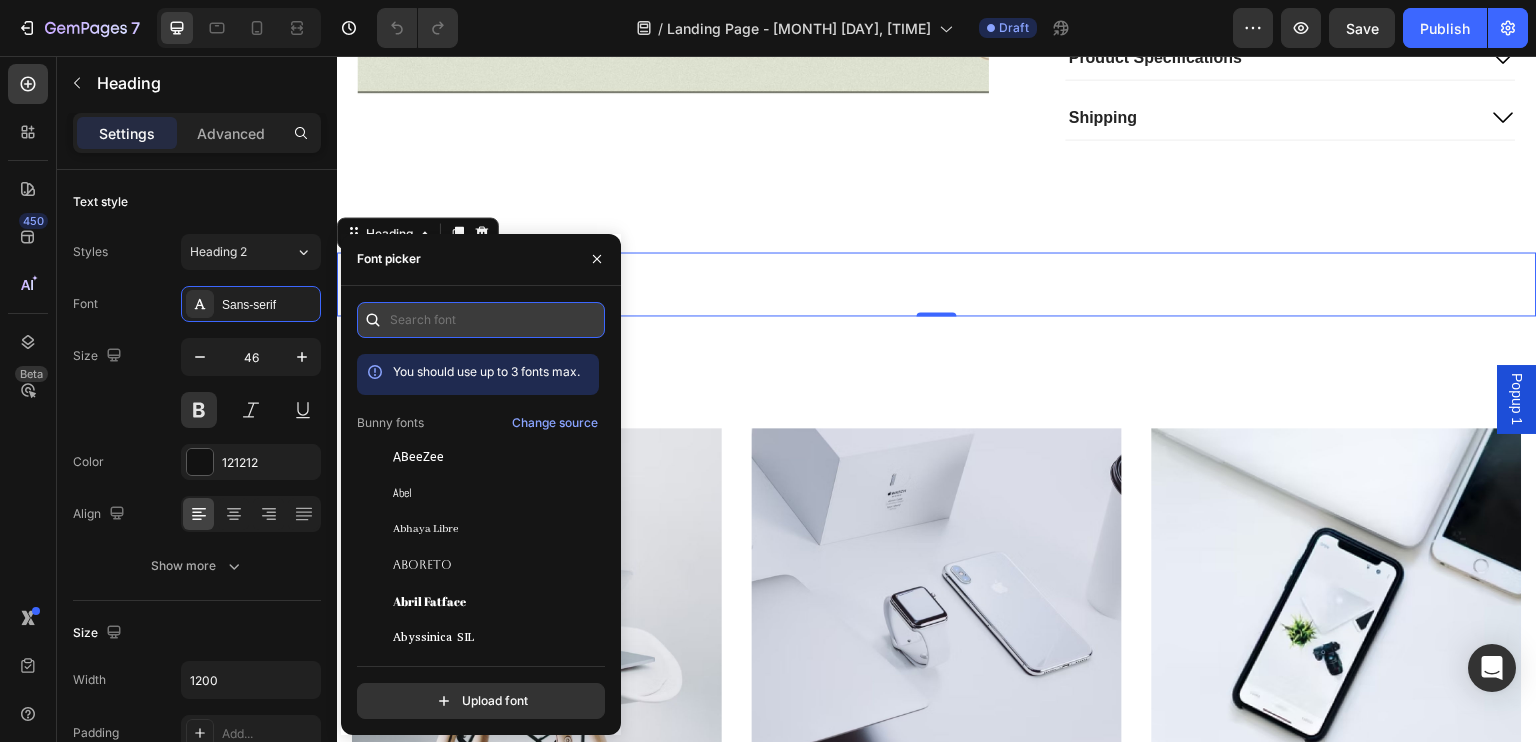 click at bounding box center (481, 320) 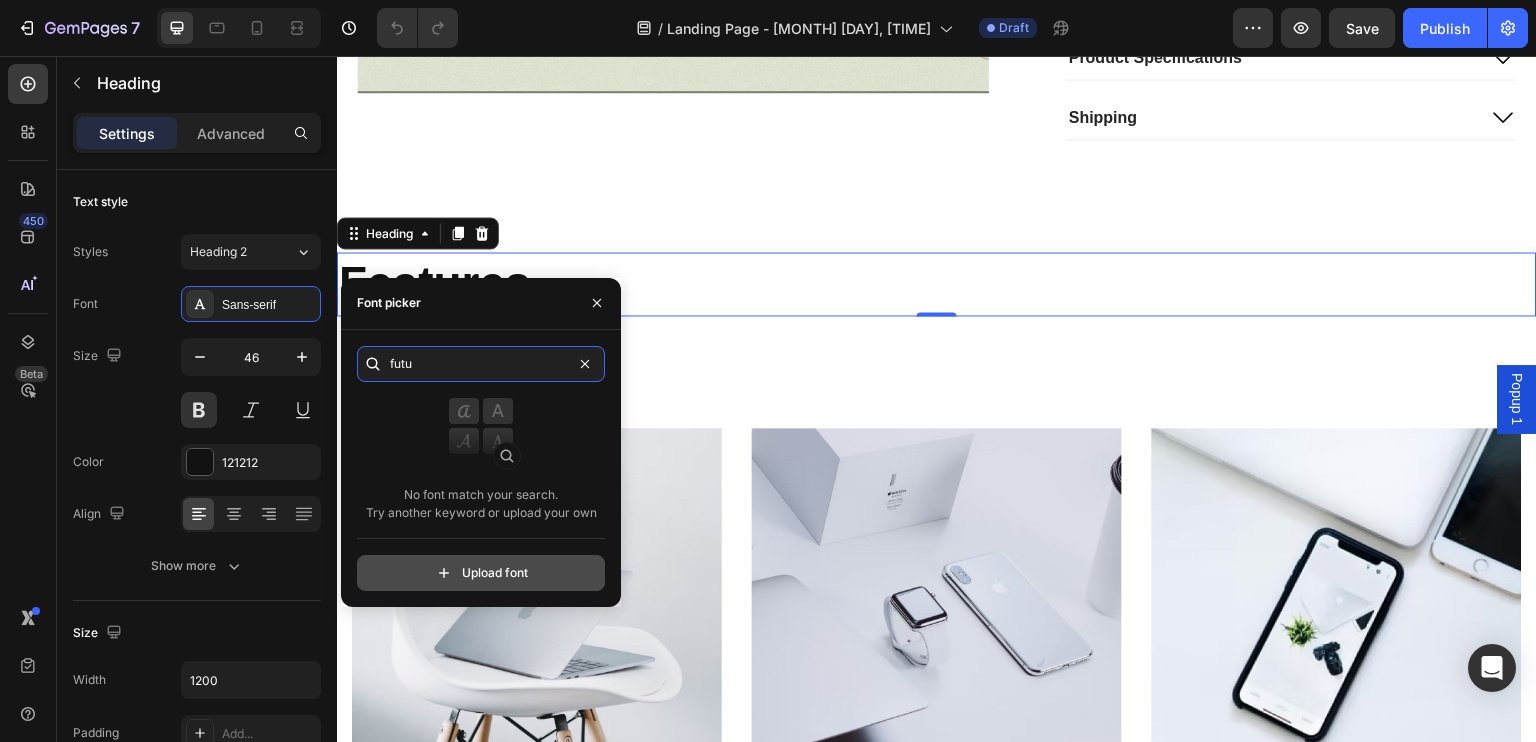 type on "futu" 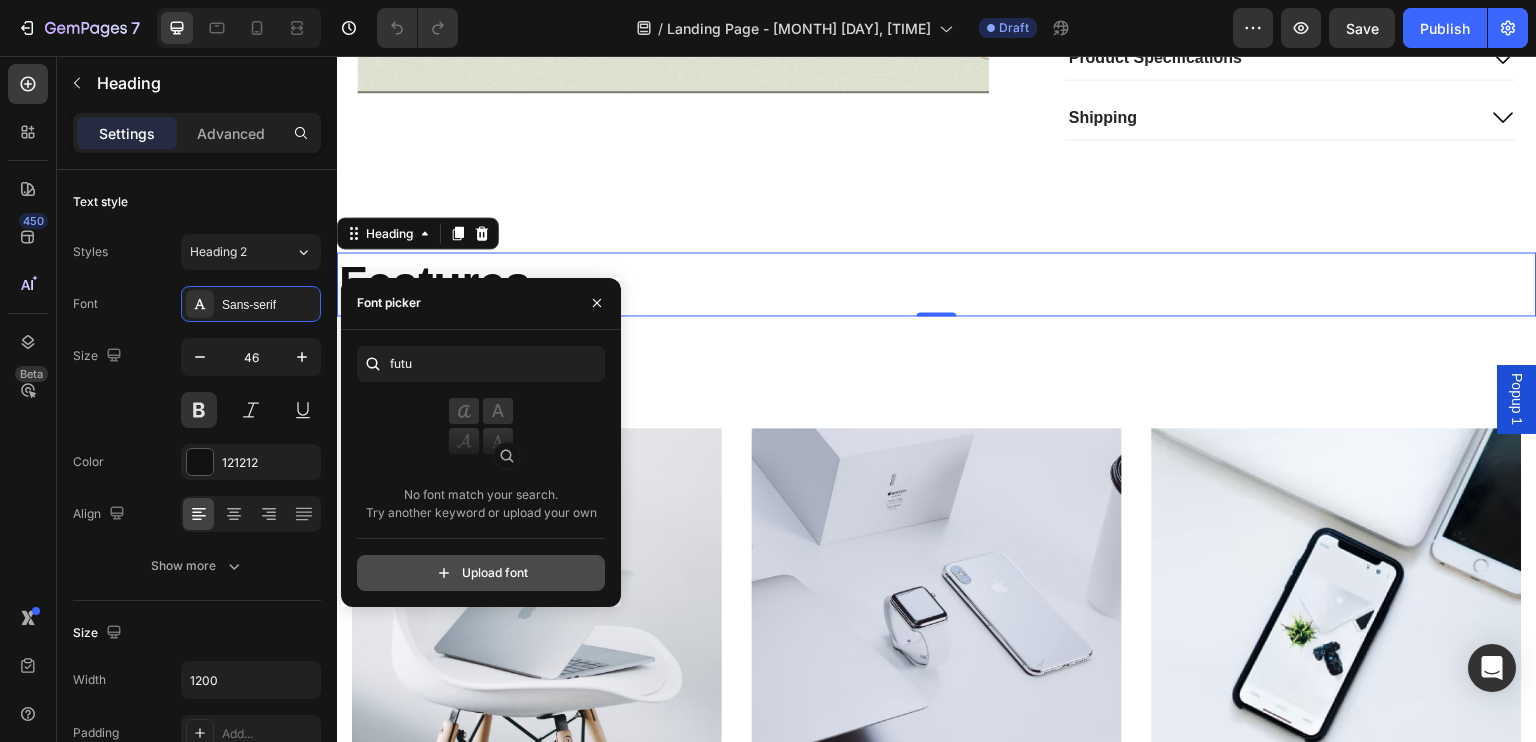 click 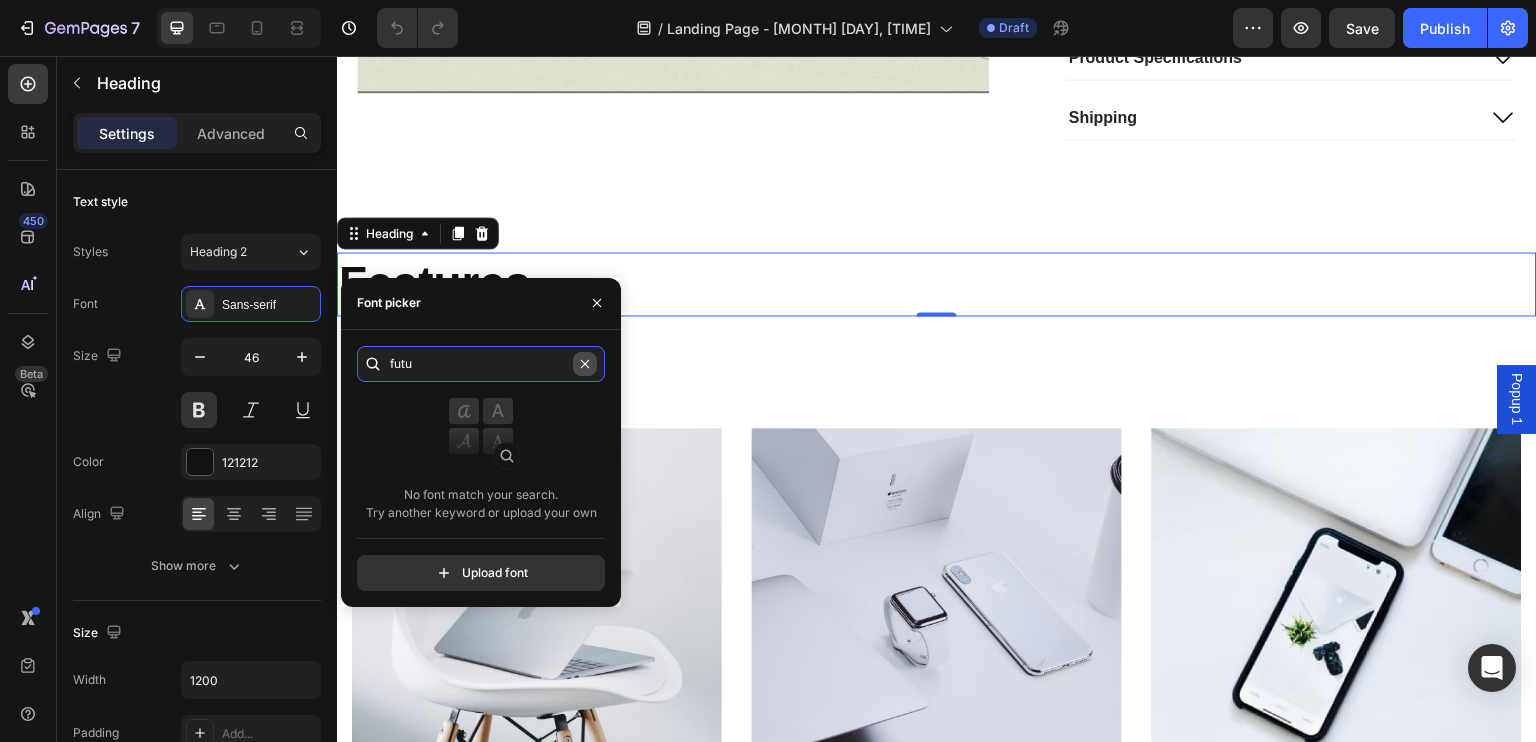 type 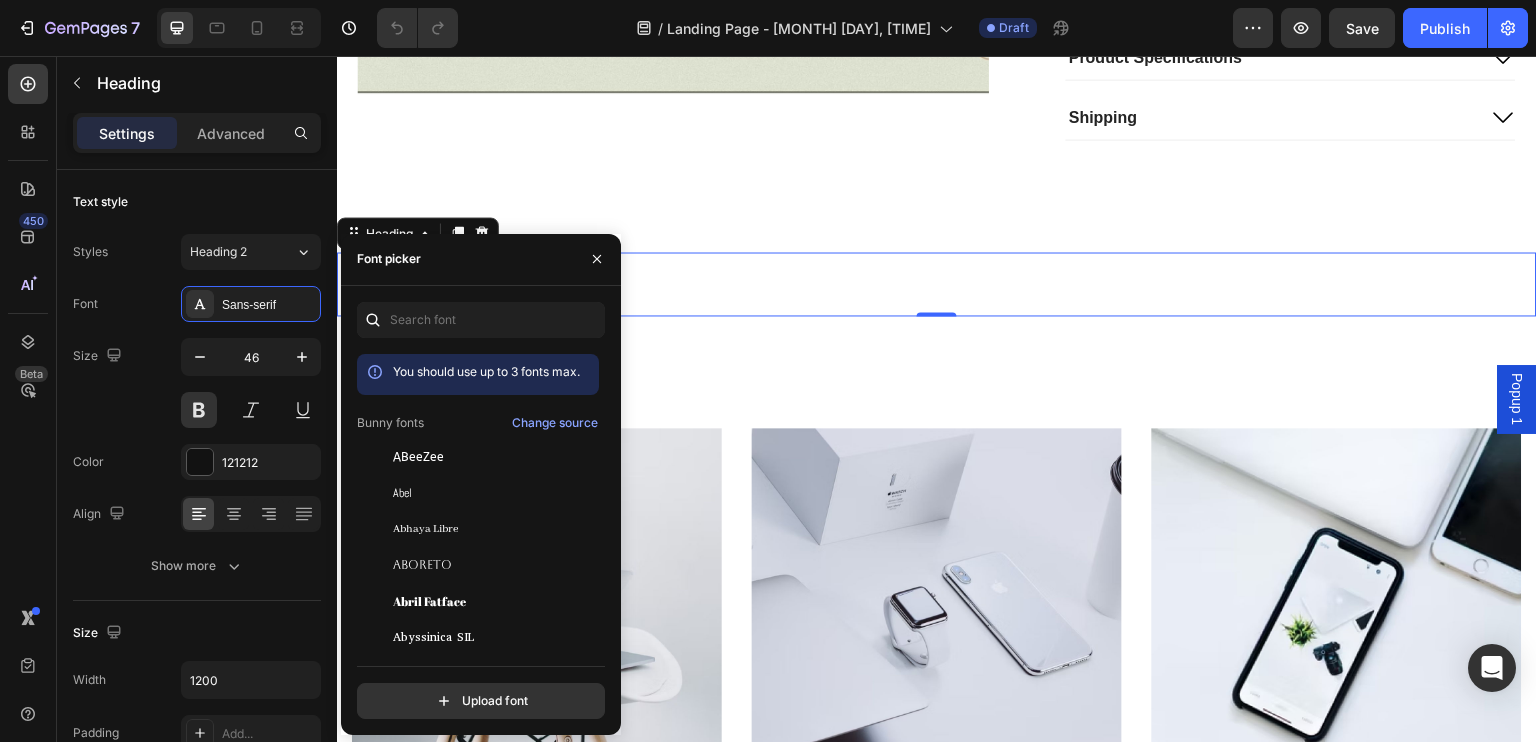 click on "Features" at bounding box center (937, 284) 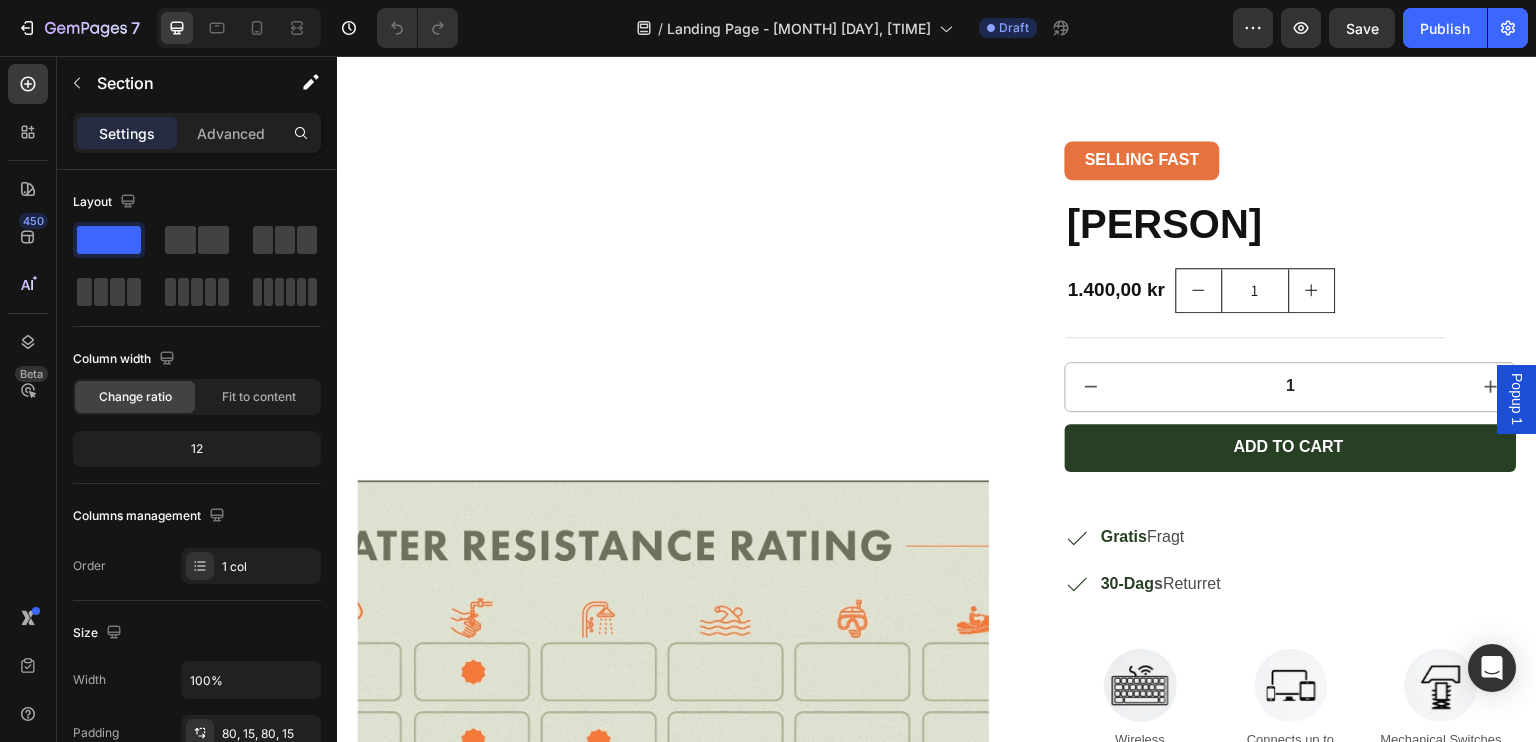 scroll, scrollTop: 3035, scrollLeft: 0, axis: vertical 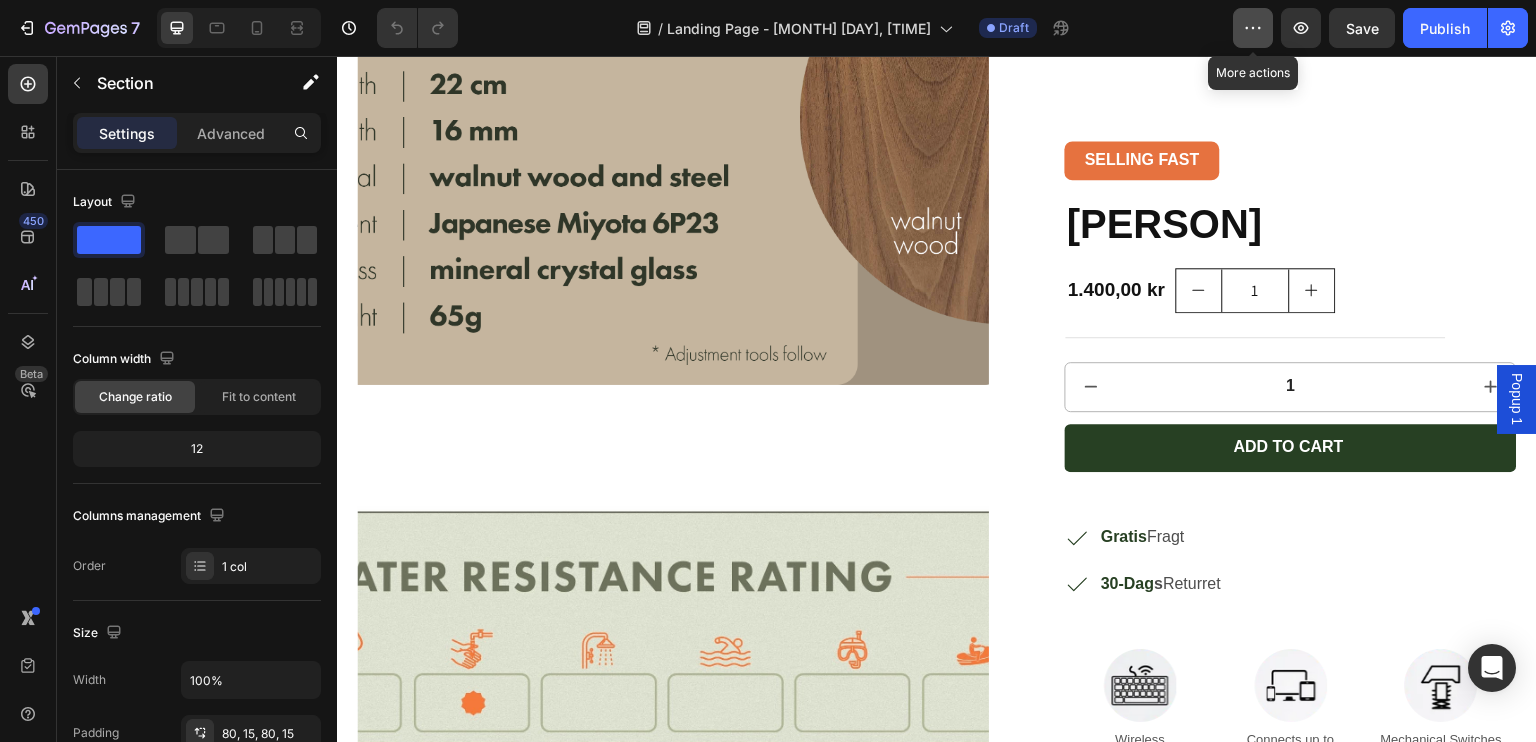 click 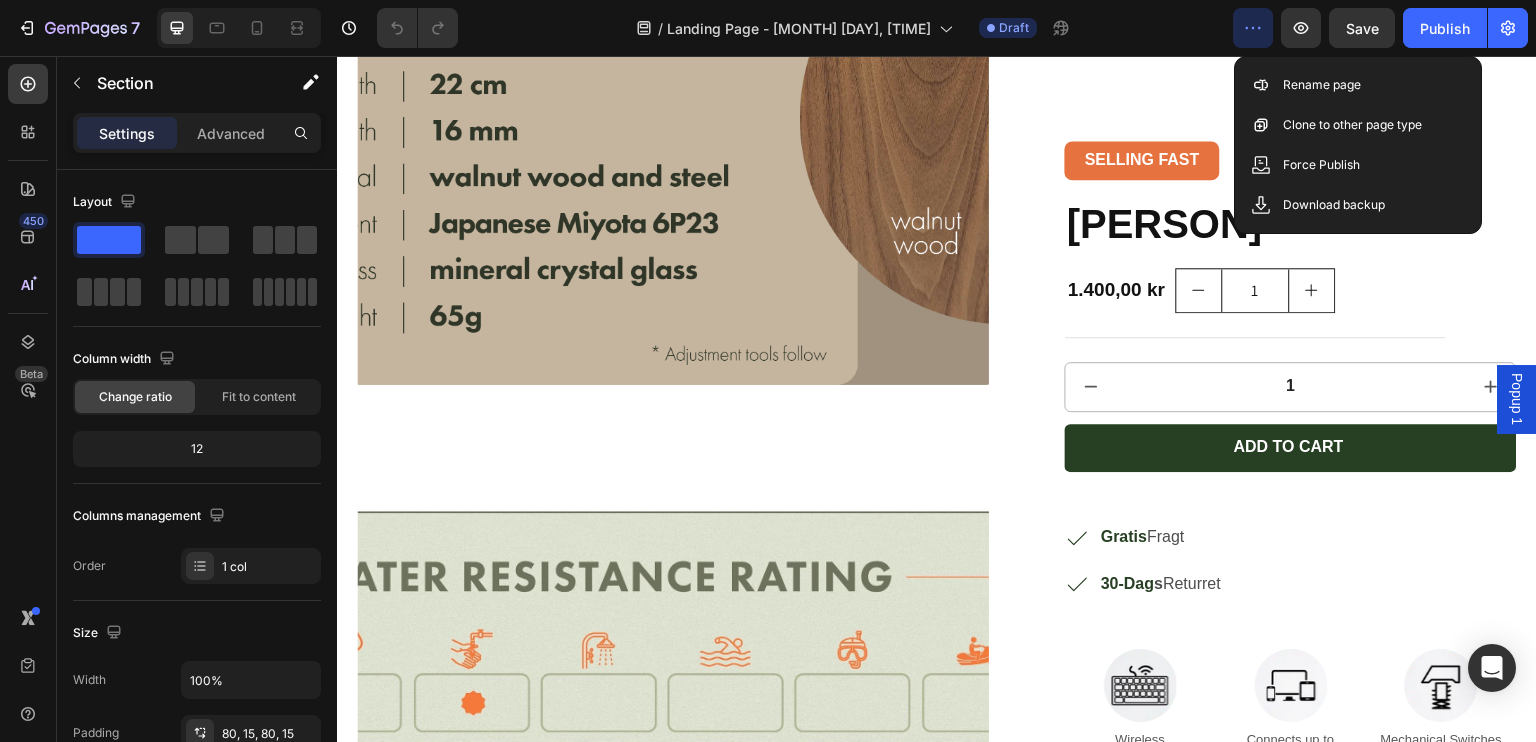click 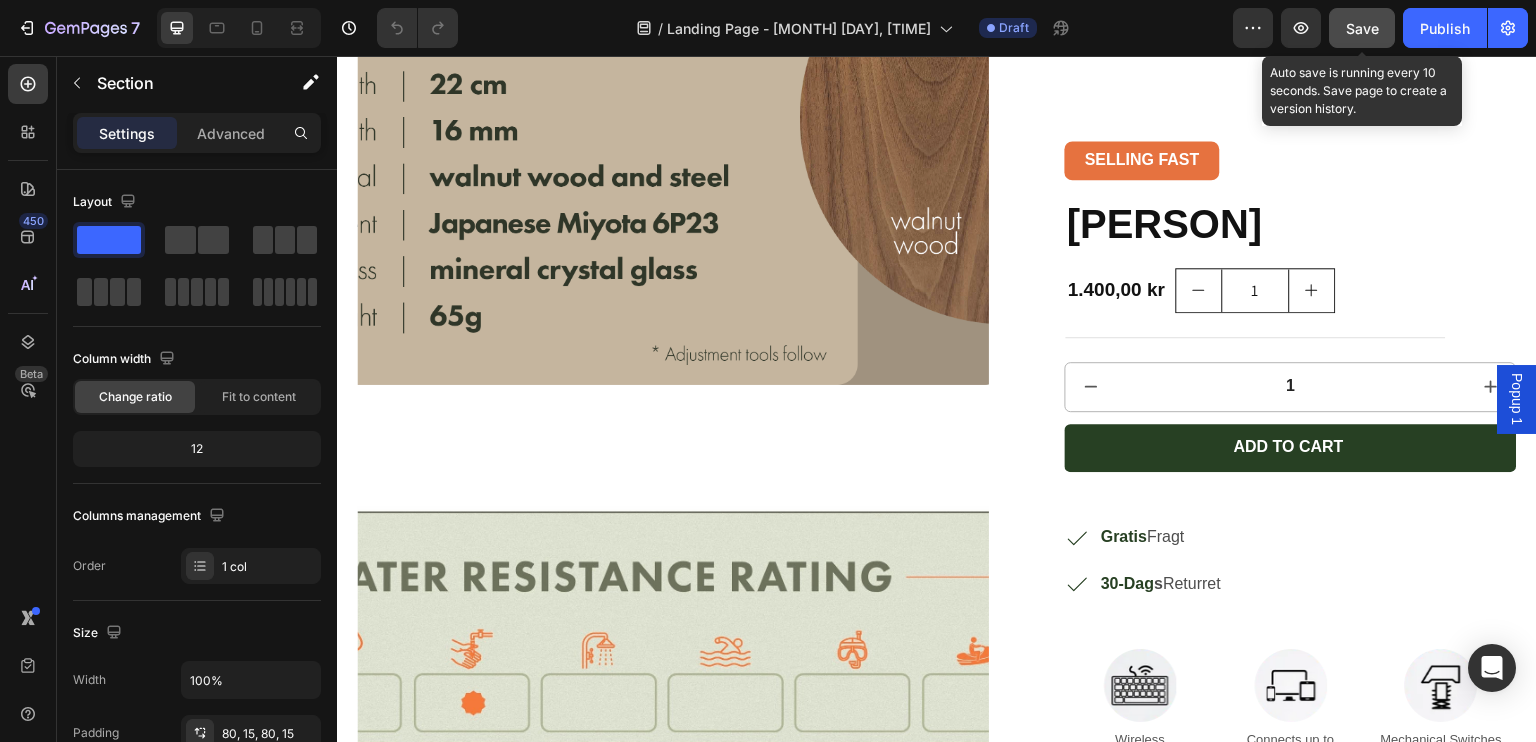 click on "Save" 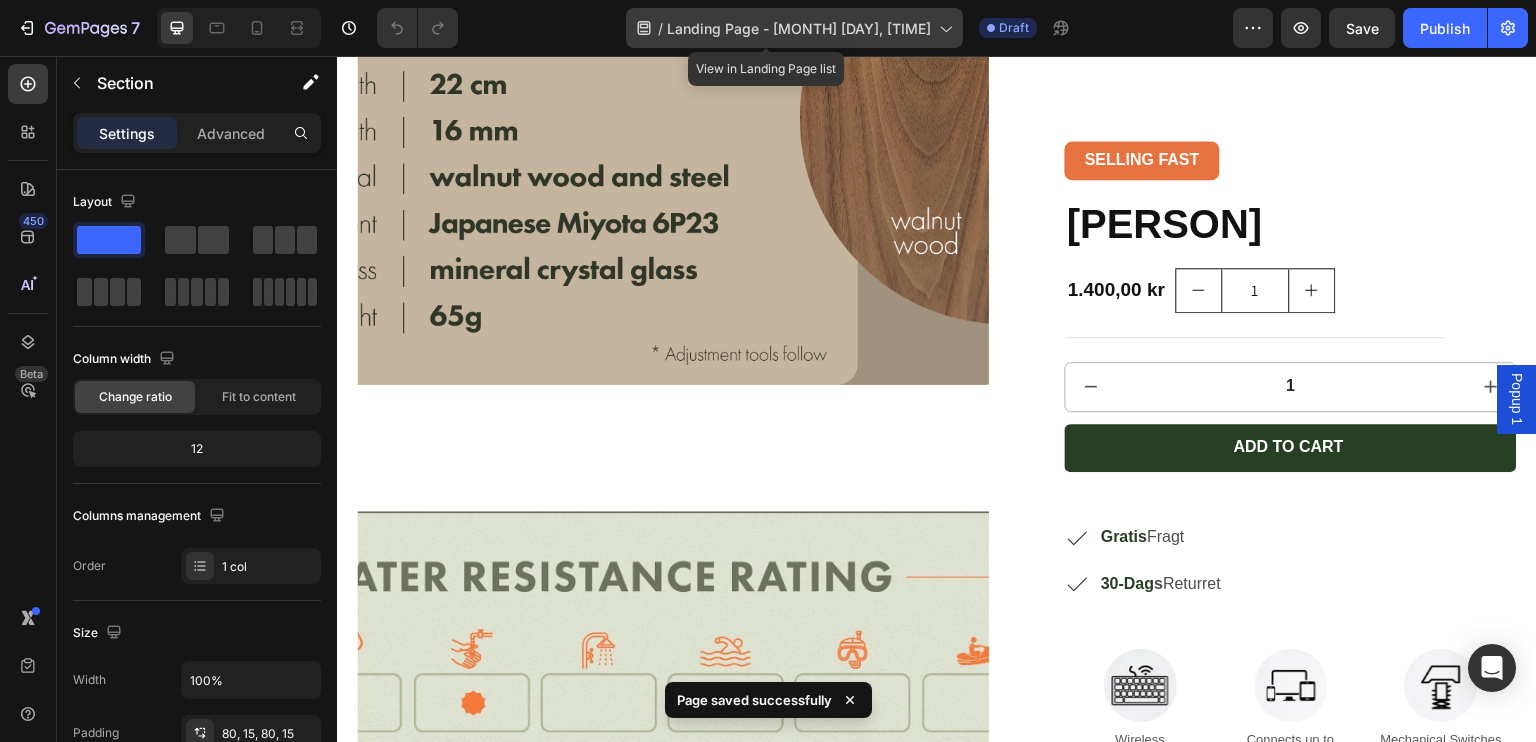 click 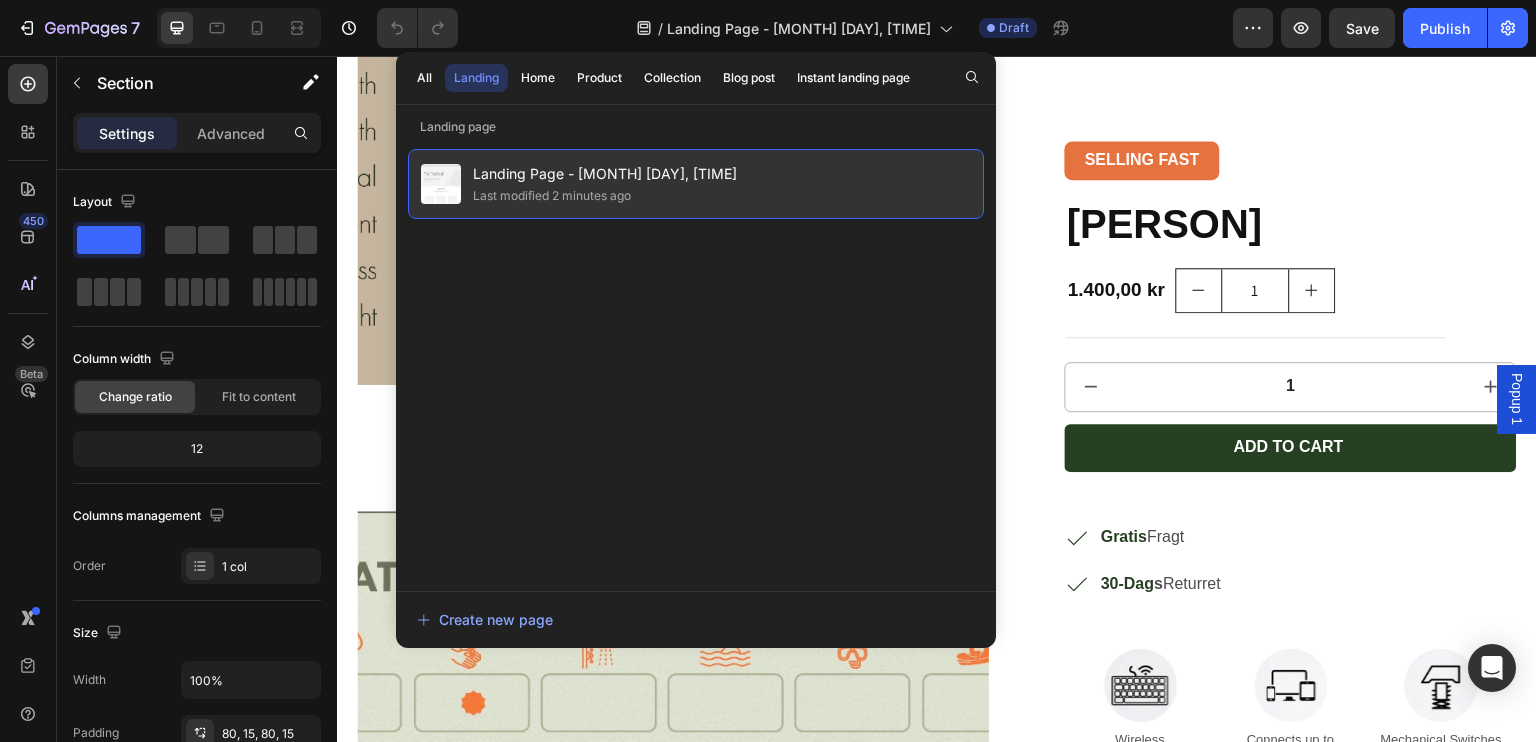 drag, startPoint x: 772, startPoint y: 182, endPoint x: 692, endPoint y: 175, distance: 80.305664 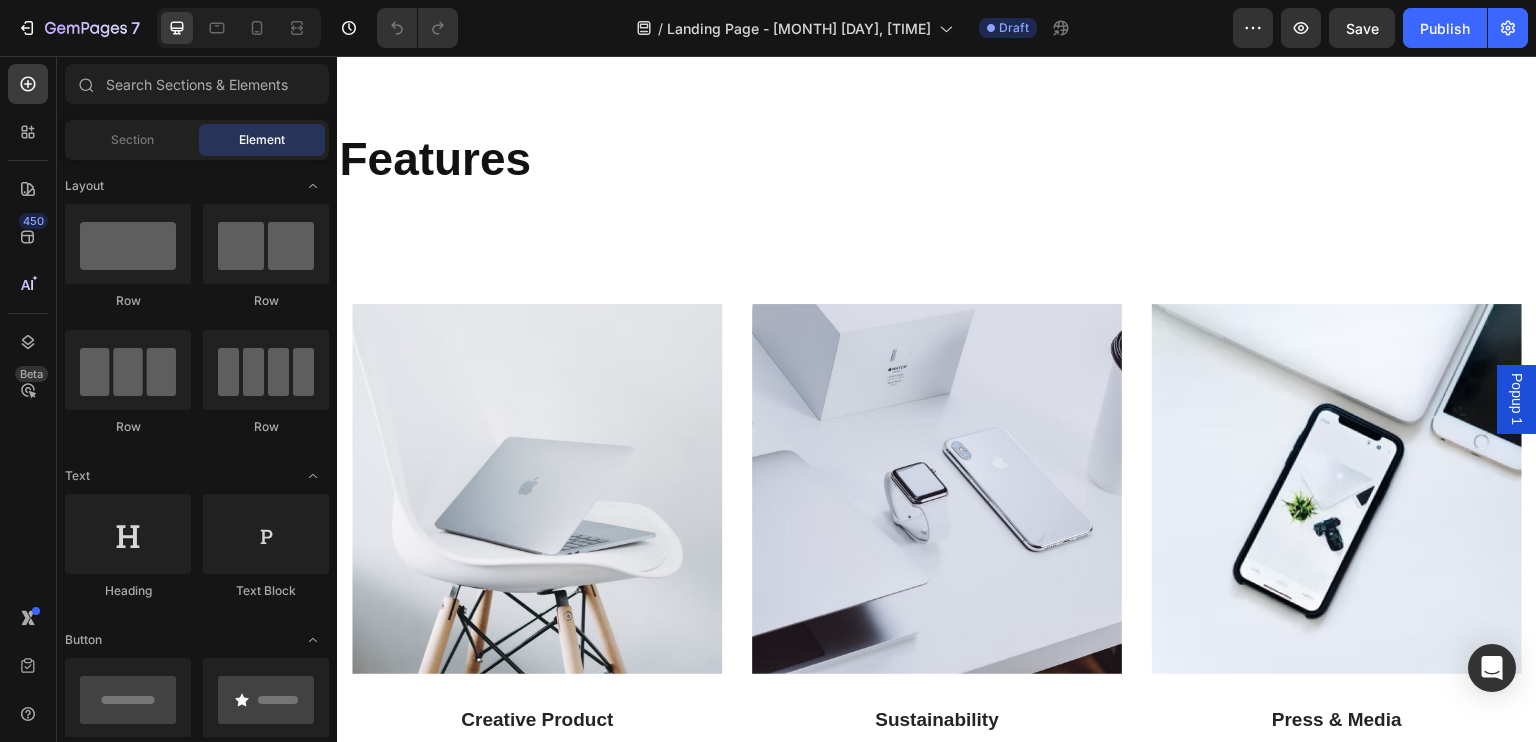 scroll, scrollTop: 4152, scrollLeft: 0, axis: vertical 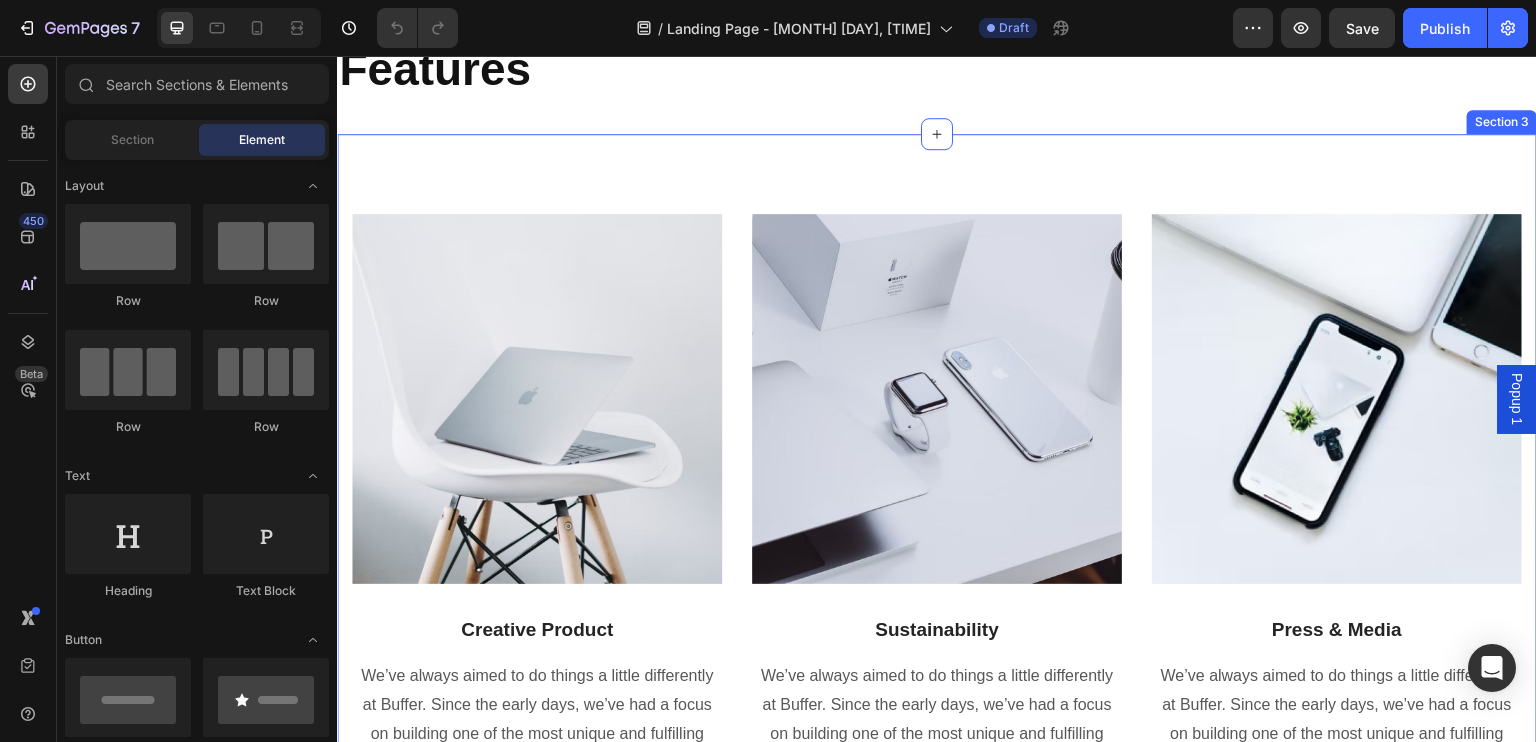 click on "Image Creative Product Text block We’ve always aimed to do things a little differently at Buffer. Since the early days, we’ve had a focus on building one of the most unique and fulfilling workplaces. Text block Image Sustainability Text block We’ve always aimed to do things a little differently at Buffer. Since the early days, we’ve had a focus on building one of the most unique and fulfilling workplaces. Text block Image Press & Media Text block We’ve always aimed to do things a little differently at Buffer. Since the early days, we’ve had a focus on building one of the most unique and fulfilling workplaces. Text block Row Section 3" at bounding box center [937, 497] 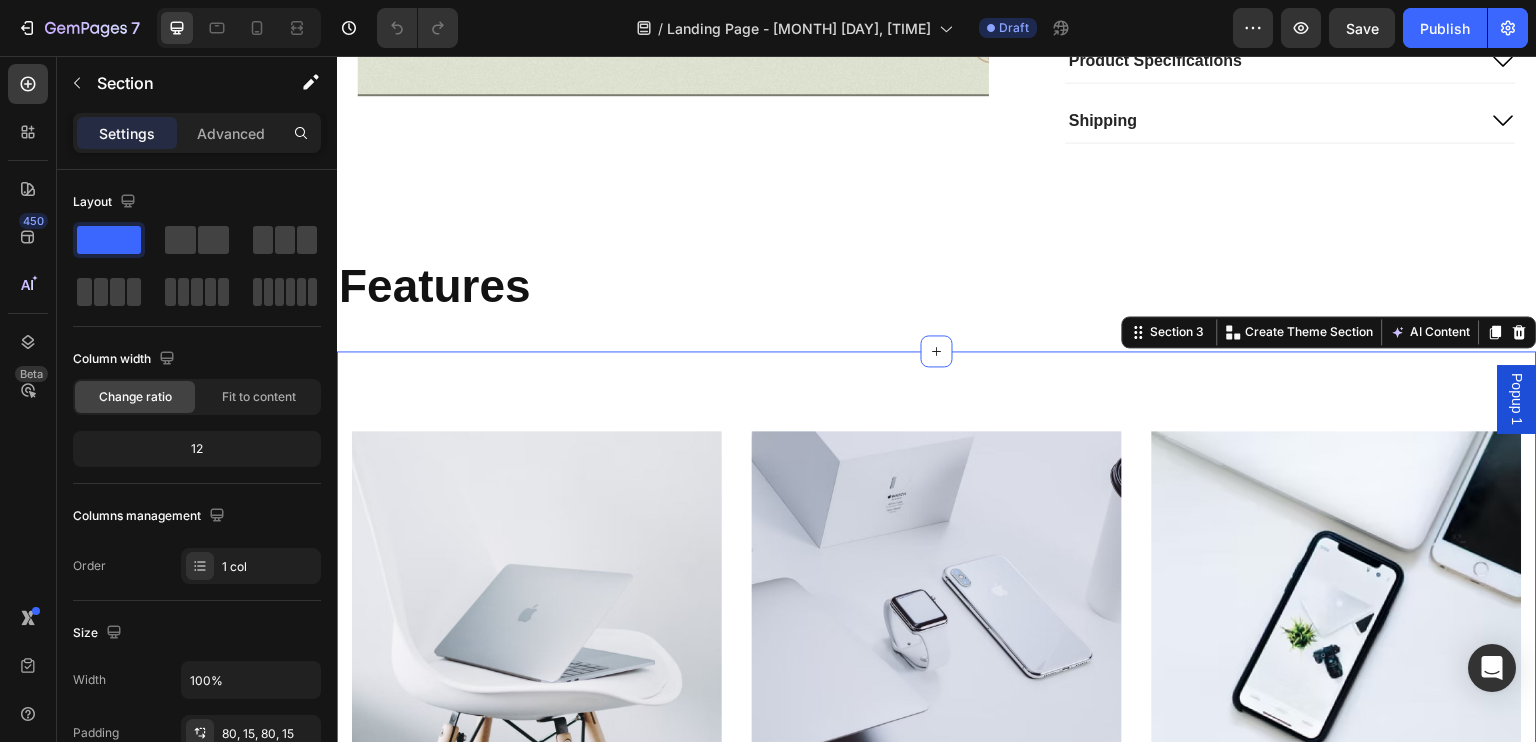 scroll, scrollTop: 3988, scrollLeft: 0, axis: vertical 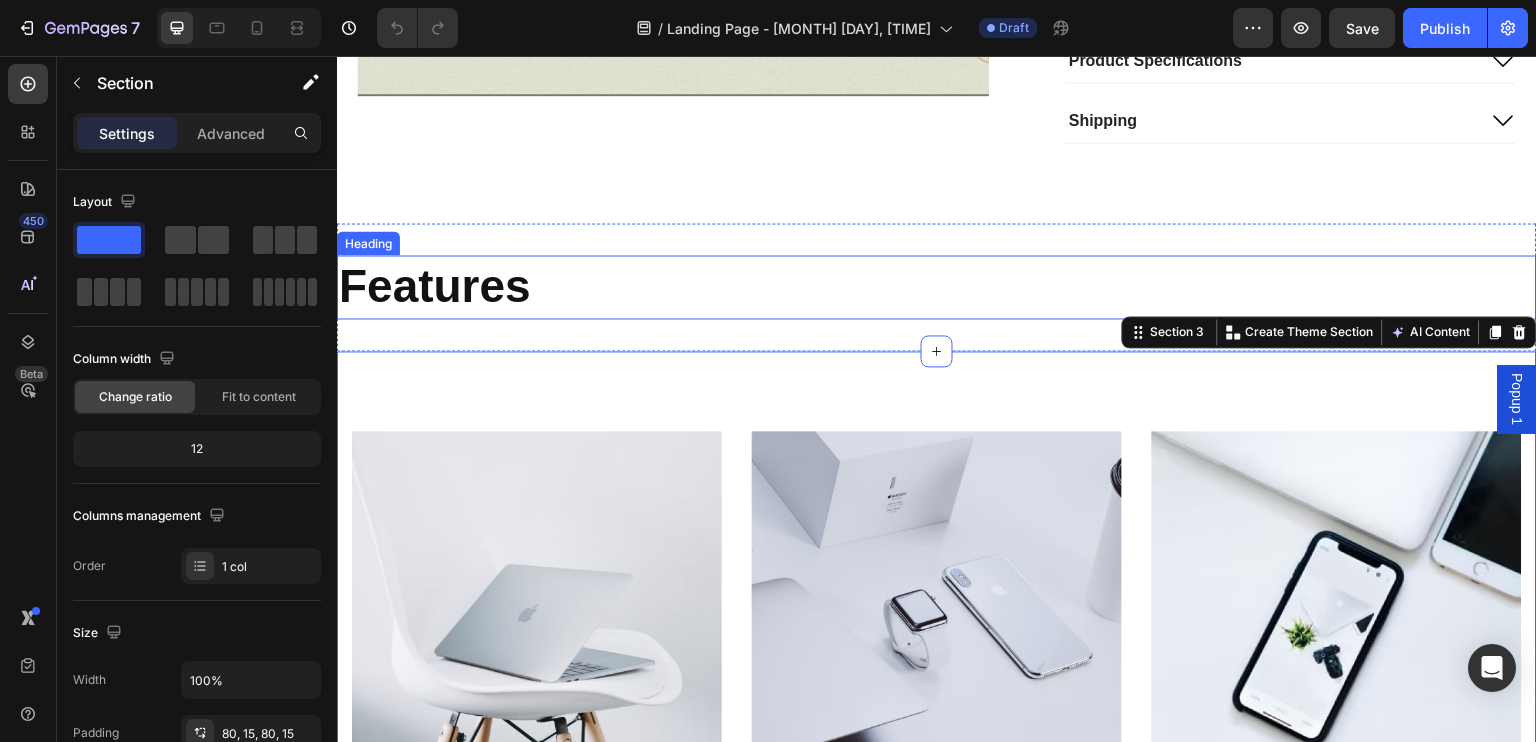 click on "Features" at bounding box center (937, 287) 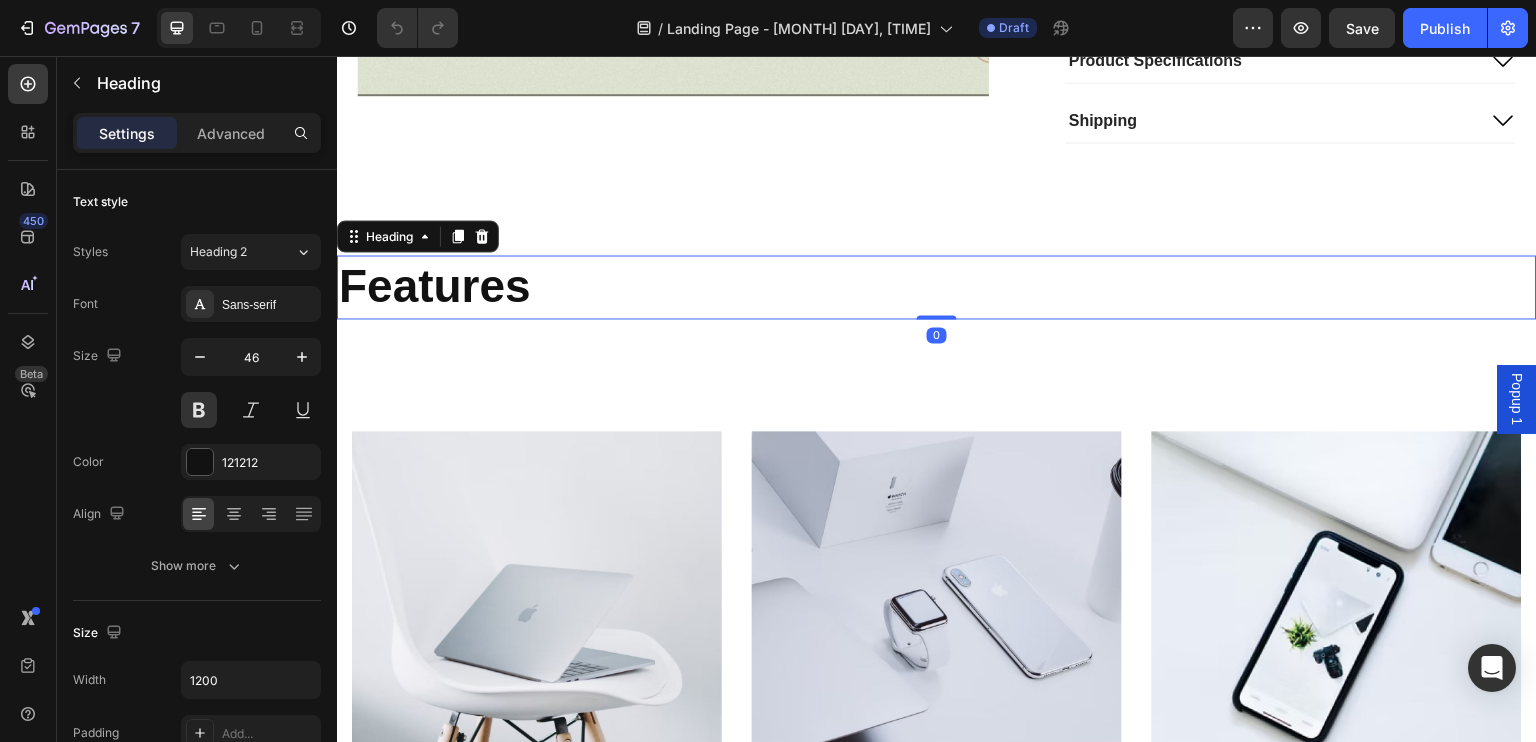 drag, startPoint x: 925, startPoint y: 264, endPoint x: 924, endPoint y: 253, distance: 11.045361 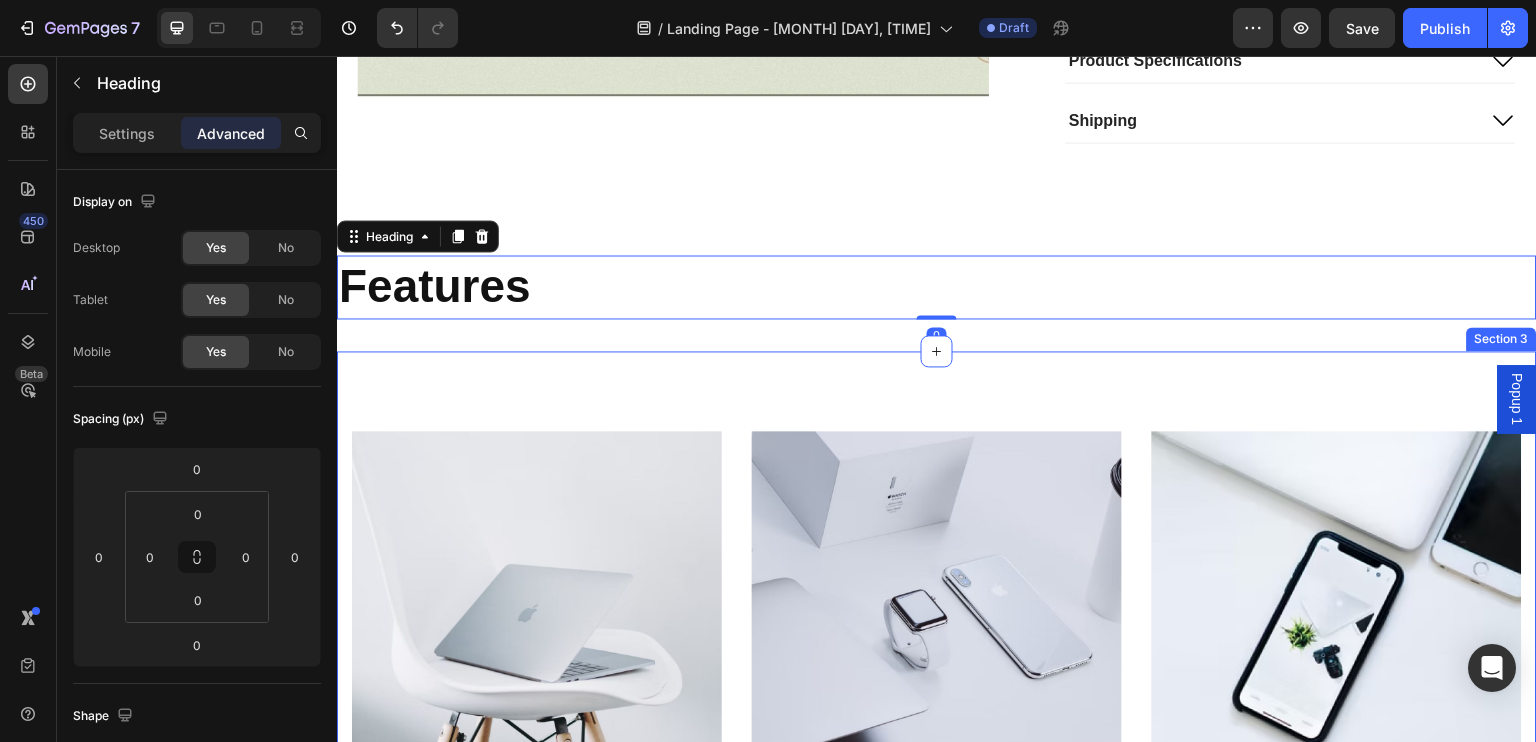 click on "Image Creative Product Text block We’ve always aimed to do things a little differently at Buffer. Since the early days, we’ve had a focus on building one of the most unique and fulfilling workplaces. Text block Image Sustainability Text block We’ve always aimed to do things a little differently at Buffer. Since the early days, we’ve had a focus on building one of the most unique and fulfilling workplaces. Text block Image Press & Media Text block We’ve always aimed to do things a little differently at Buffer. Since the early days, we’ve had a focus on building one of the most unique and fulfilling workplaces. Text block Row Section 3" at bounding box center (937, 714) 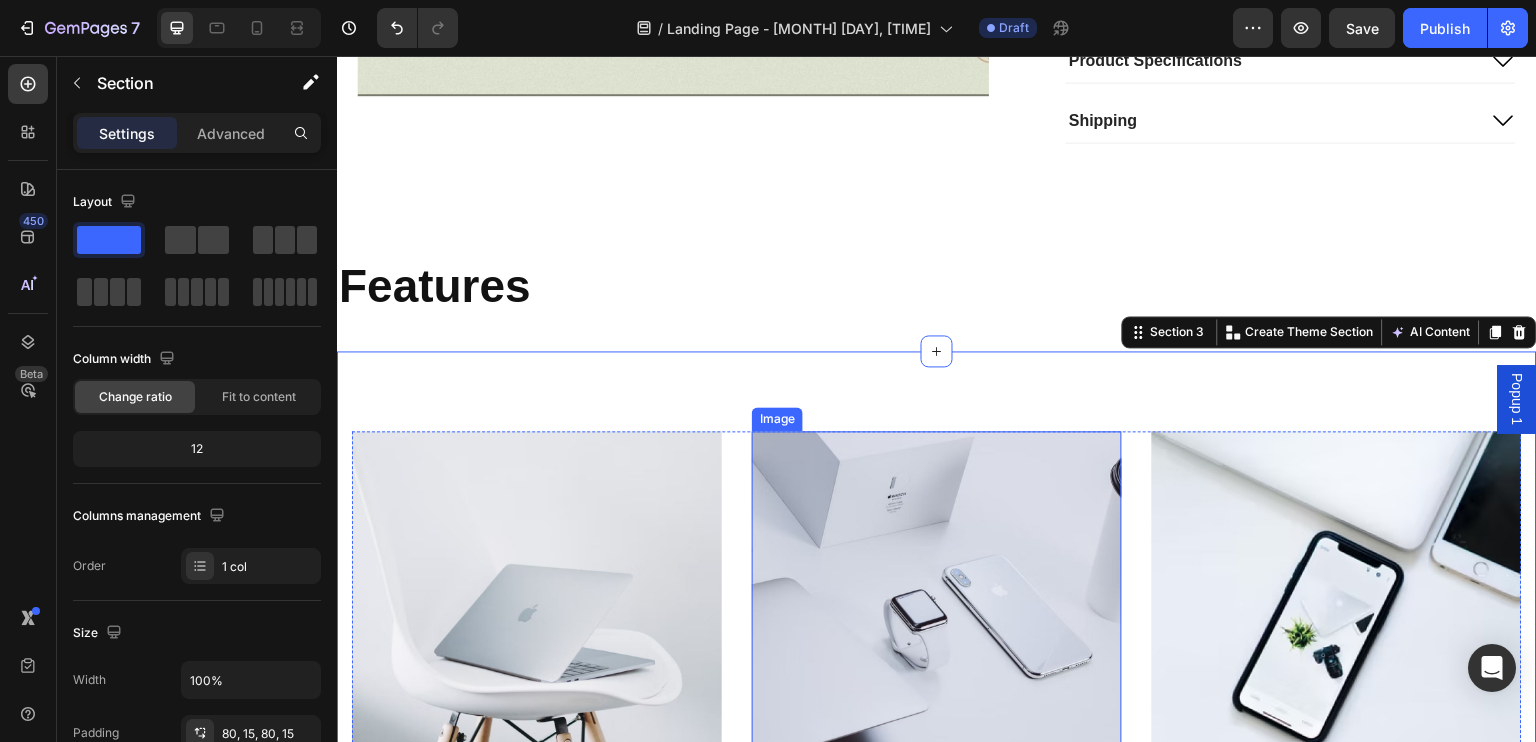 click on "Image Creative Product Text block We’ve always aimed to do things a little differently at Buffer. Since the early days, we’ve had a focus on building one of the most unique and fulfilling workplaces. Text block Image Sustainability Text block We’ve always aimed to do things a little differently at Buffer. Since the early days, we’ve had a focus on building one of the most unique and fulfilling workplaces. Text block Image Press & Media Text block We’ve always aimed to do things a little differently at Buffer. Since the early days, we’ve had a focus on building one of the most unique and fulfilling workplaces. Text block Row" at bounding box center (937, 714) 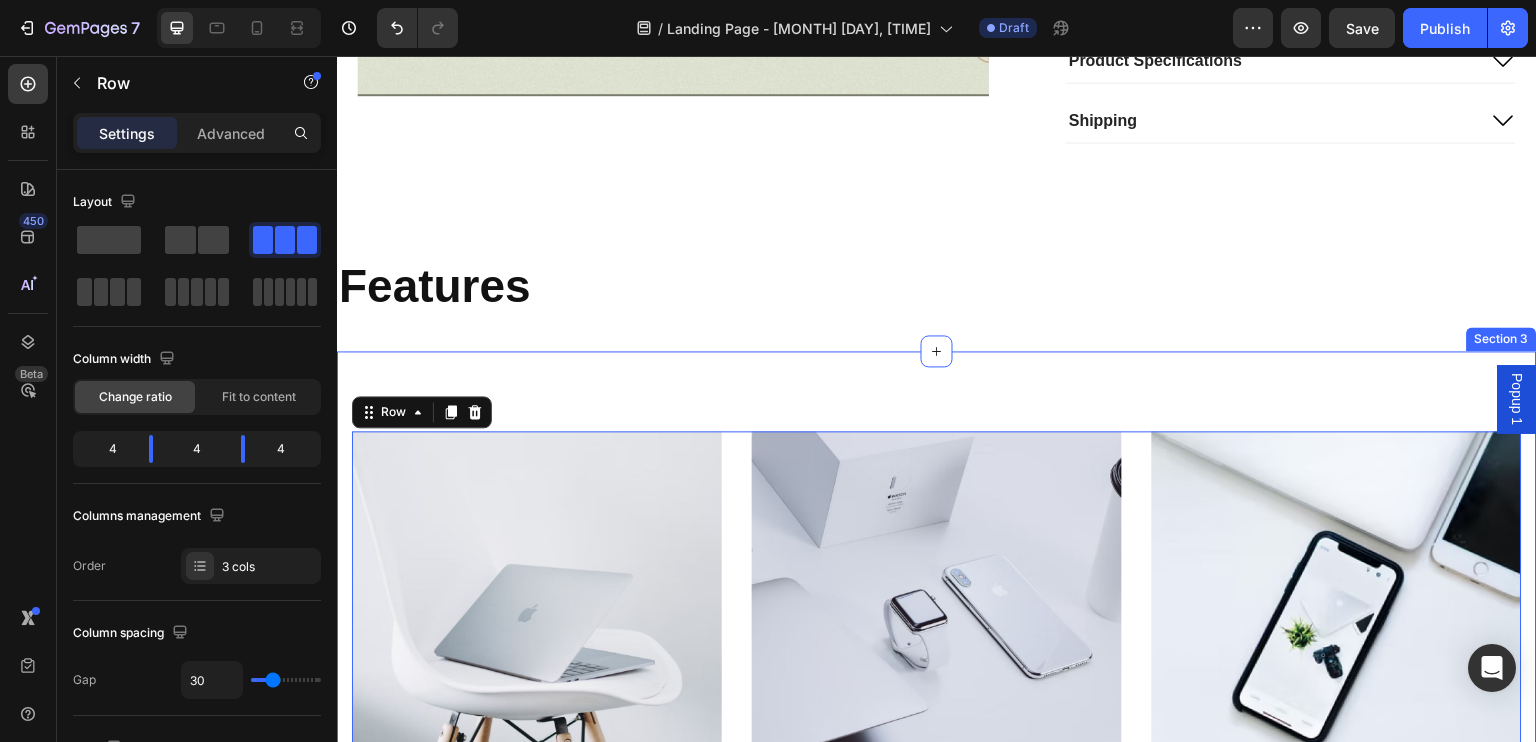 click on "Image Creative Product Text block We’ve always aimed to do things a little differently at Buffer. Since the early days, we’ve had a focus on building one of the most unique and fulfilling workplaces. Text block Image Sustainability Text block We’ve always aimed to do things a little differently at Buffer. Since the early days, we’ve had a focus on building one of the most unique and fulfilling workplaces. Text block Image Press & Media Text block We’ve always aimed to do things a little differently at Buffer. Since the early days, we’ve had a focus on building one of the most unique and fulfilling workplaces. Text block Row   0 Section 3" at bounding box center [937, 714] 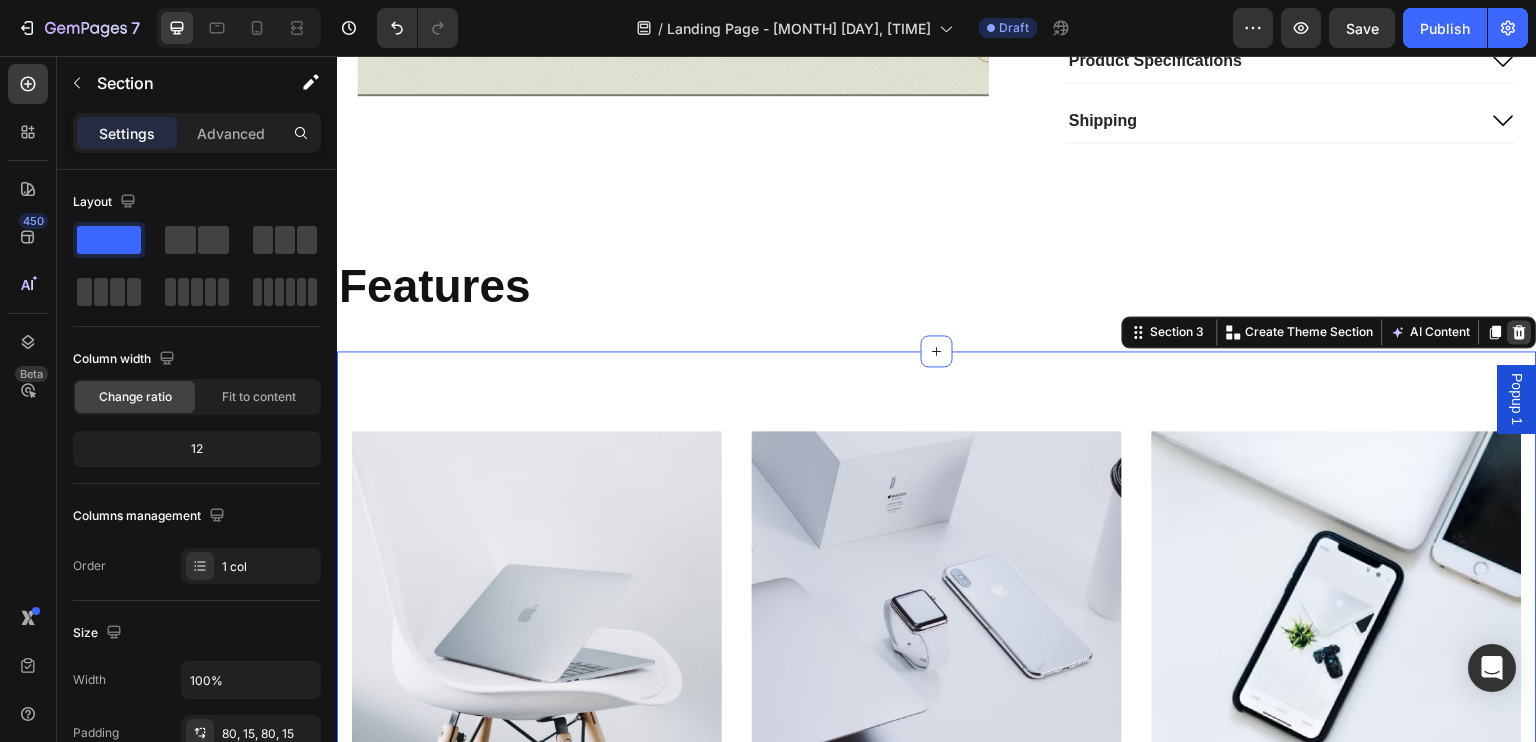 click 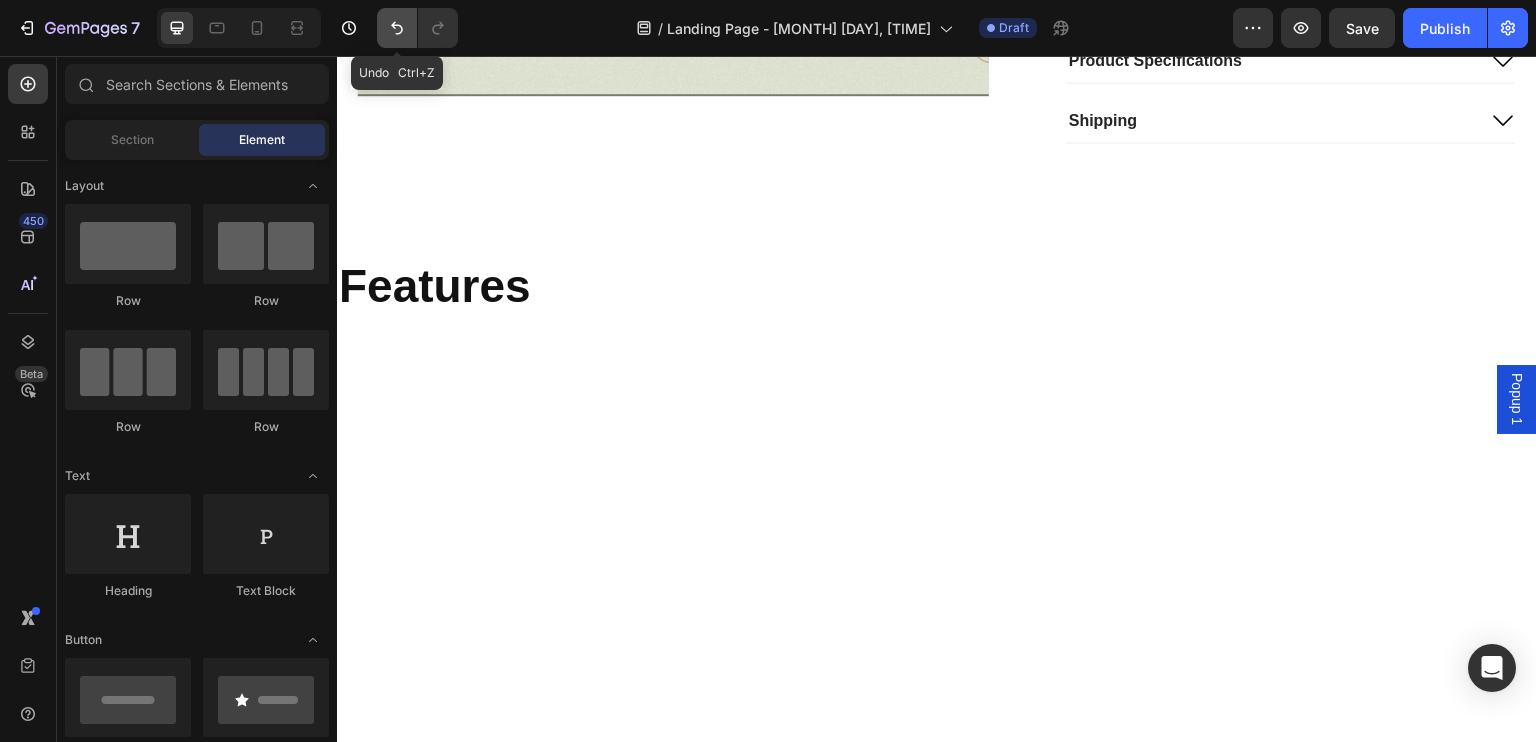 click 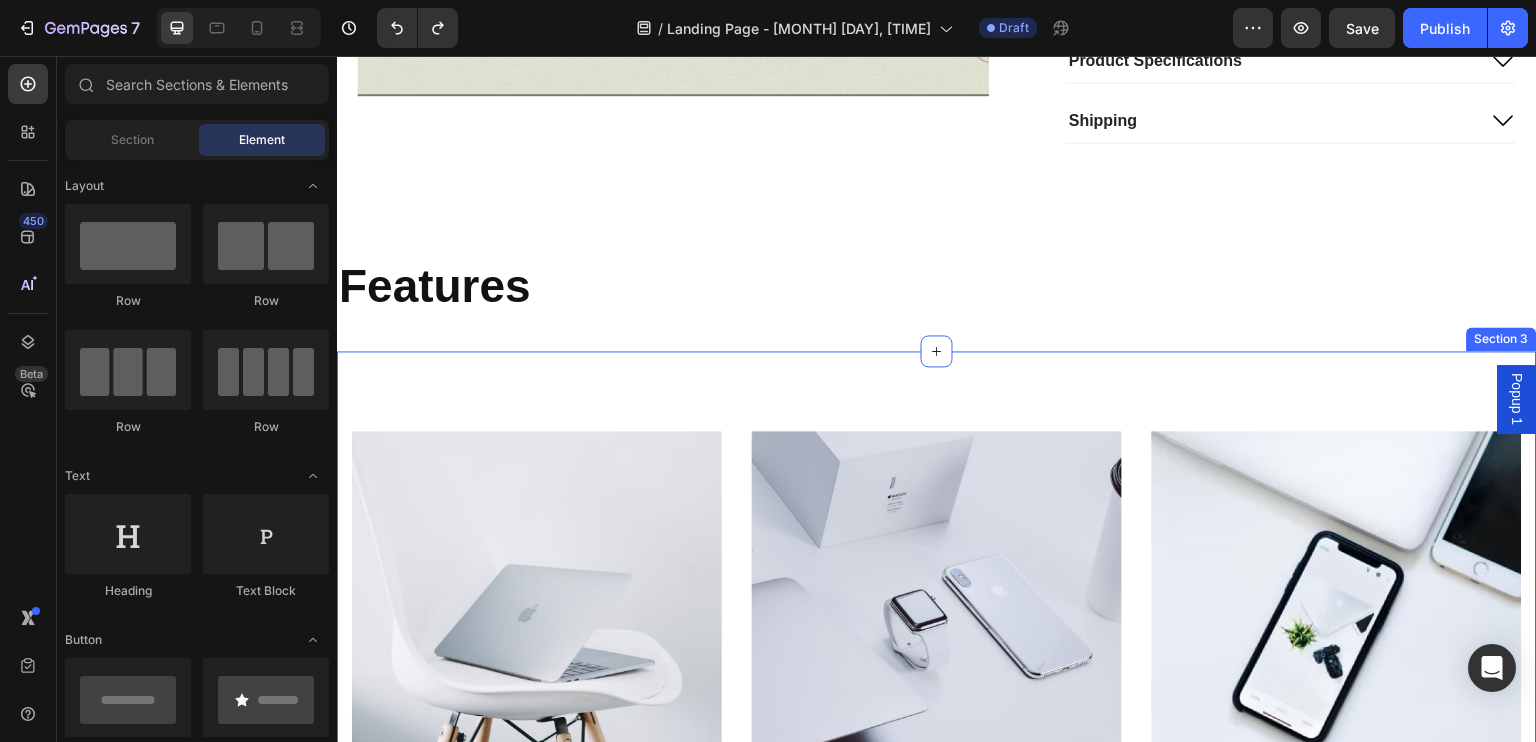 click on "Image Creative Product Text block We’ve always aimed to do things a little differently at Buffer. Since the early days, we’ve had a focus on building one of the most unique and fulfilling workplaces. Text block Image Sustainability Text block We’ve always aimed to do things a little differently at Buffer. Since the early days, we’ve had a focus on building one of the most unique and fulfilling workplaces. Text block Image Press & Media Text block We’ve always aimed to do things a little differently at Buffer. Since the early days, we’ve had a focus on building one of the most unique and fulfilling workplaces. Text block Row Section 3" at bounding box center (937, 714) 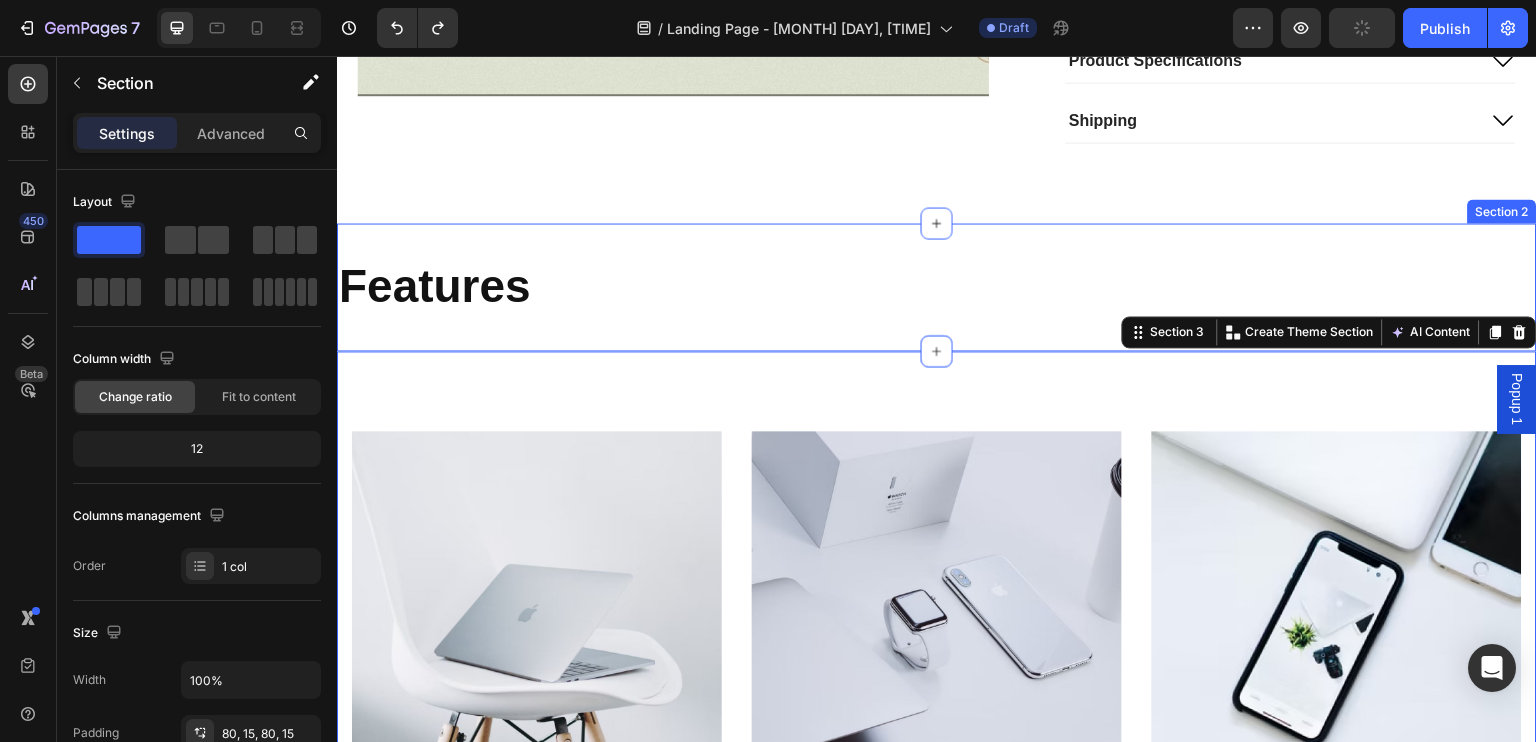 click on "Features Heading Section 2" at bounding box center (937, 287) 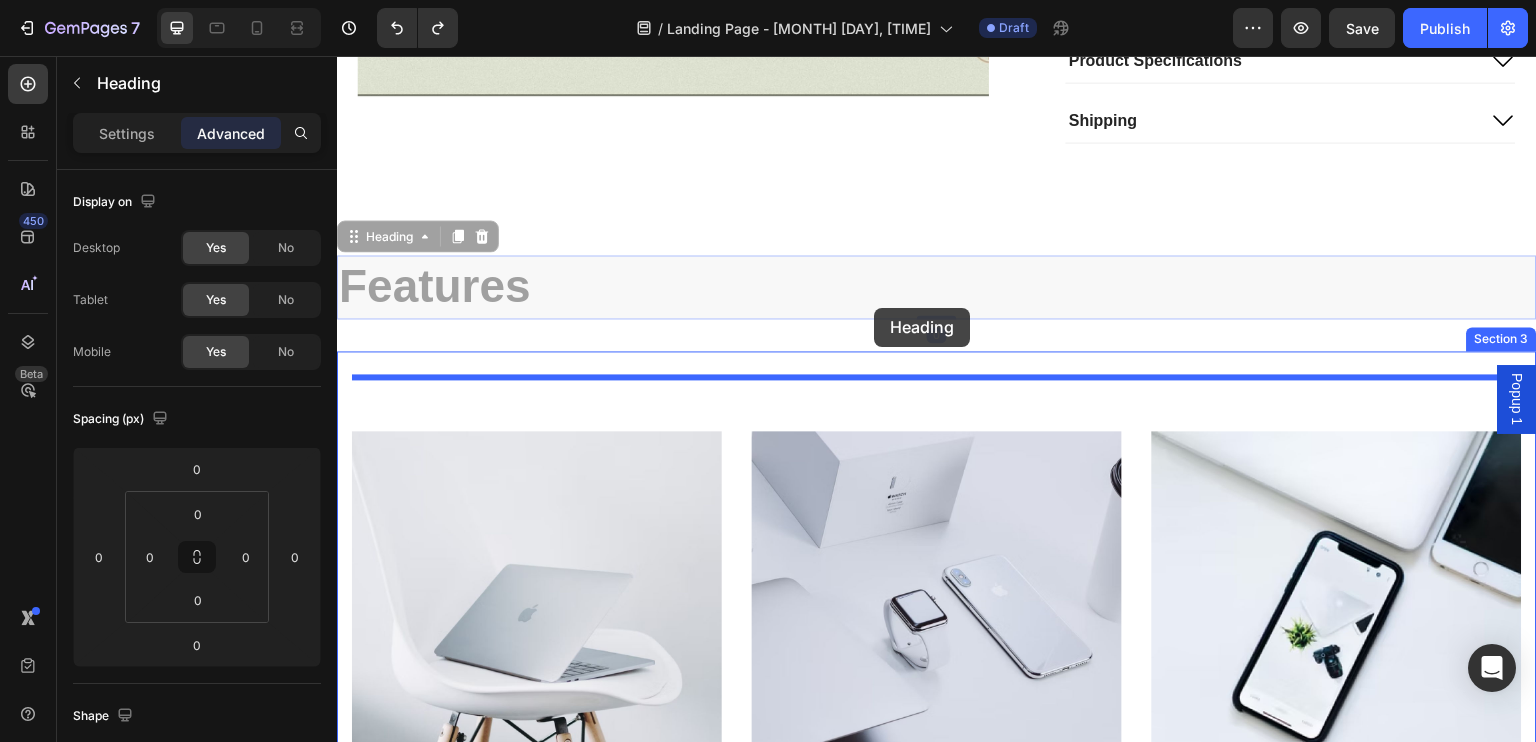 drag, startPoint x: 884, startPoint y: 239, endPoint x: 874, endPoint y: 308, distance: 69.72087 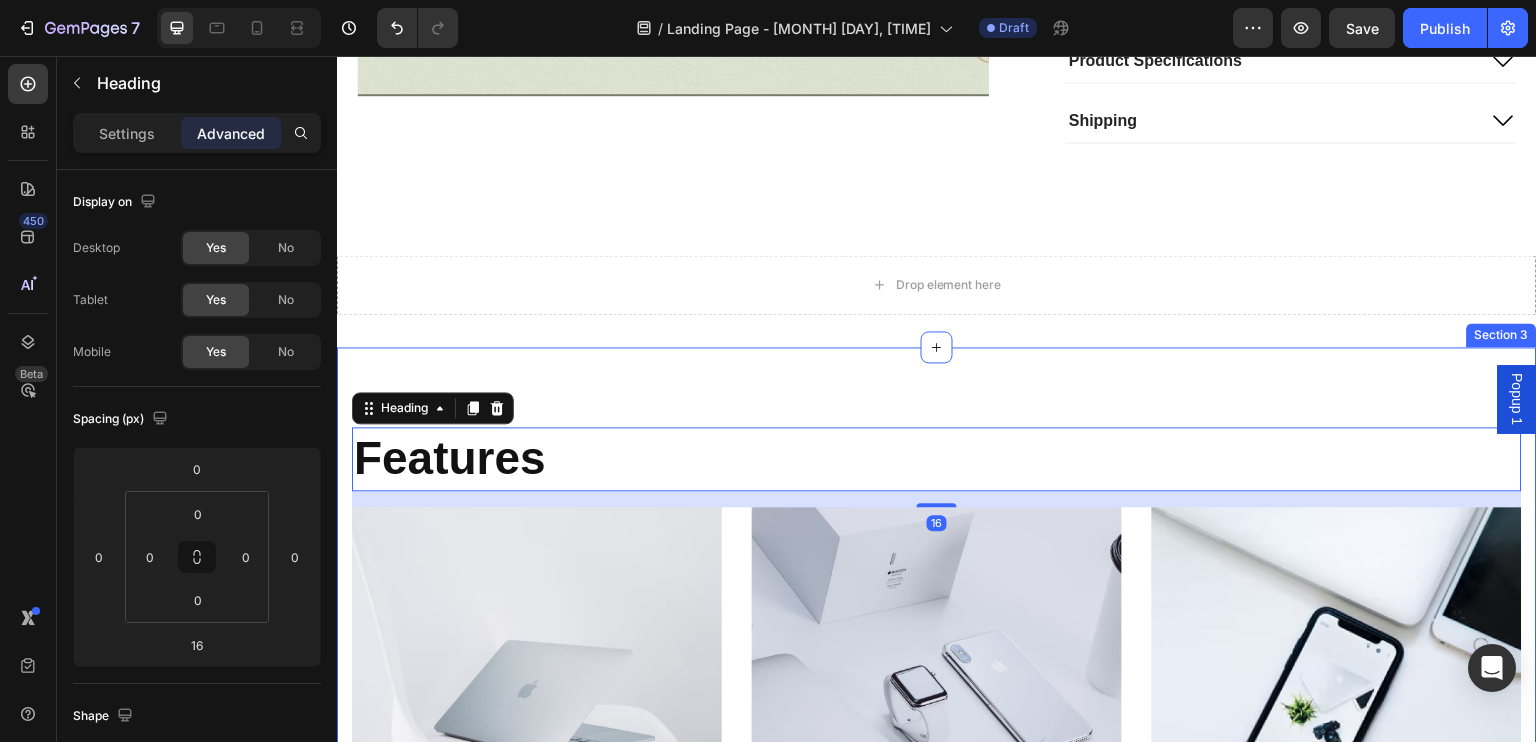 click on "Features Heading   16 Image Creative Product Text block We’ve always aimed to do things a little differently at Buffer. Since the early days, we’ve had a focus on building one of the most unique and fulfilling workplaces. Text block Image Sustainability Text block We’ve always aimed to do things a little differently at Buffer. Since the early days, we’ve had a focus on building one of the most unique and fulfilling workplaces. Text block Image Press & Media Text block We’ve always aimed to do things a little differently at Buffer. Since the early days, we’ve had a focus on building one of the most unique and fulfilling workplaces. Text block Row Section 3" at bounding box center (937, 750) 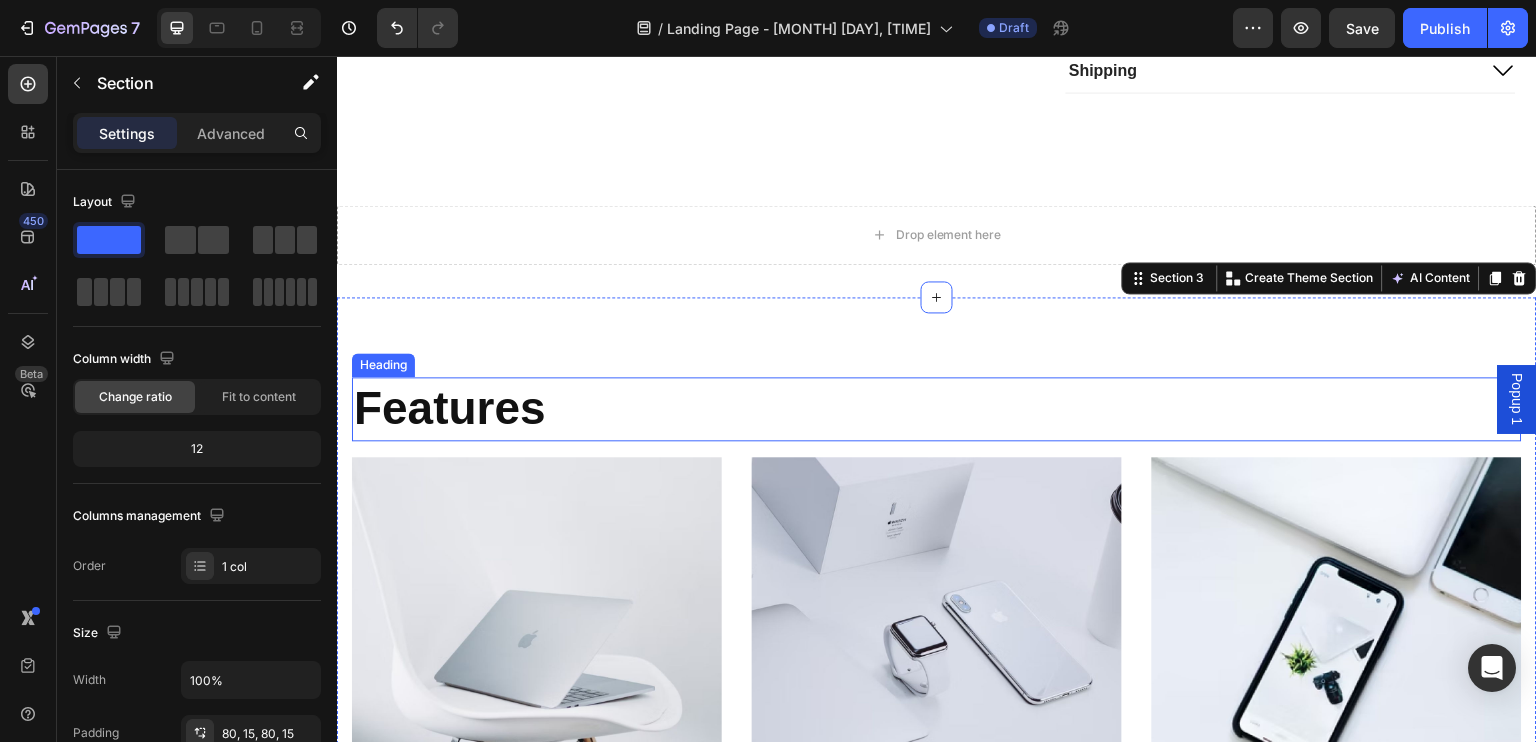 scroll, scrollTop: 3968, scrollLeft: 0, axis: vertical 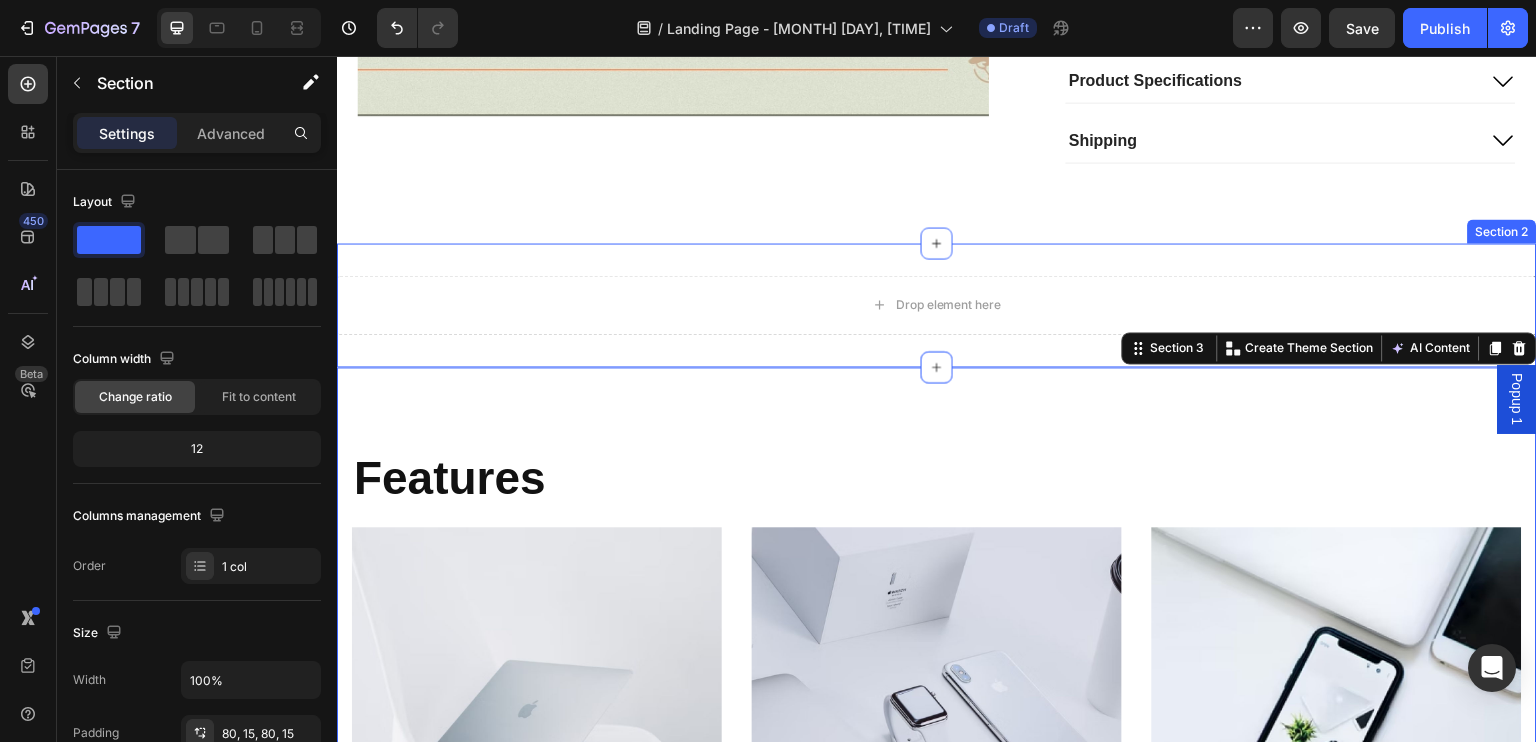 click on "Drop element here Section 2" at bounding box center (937, 305) 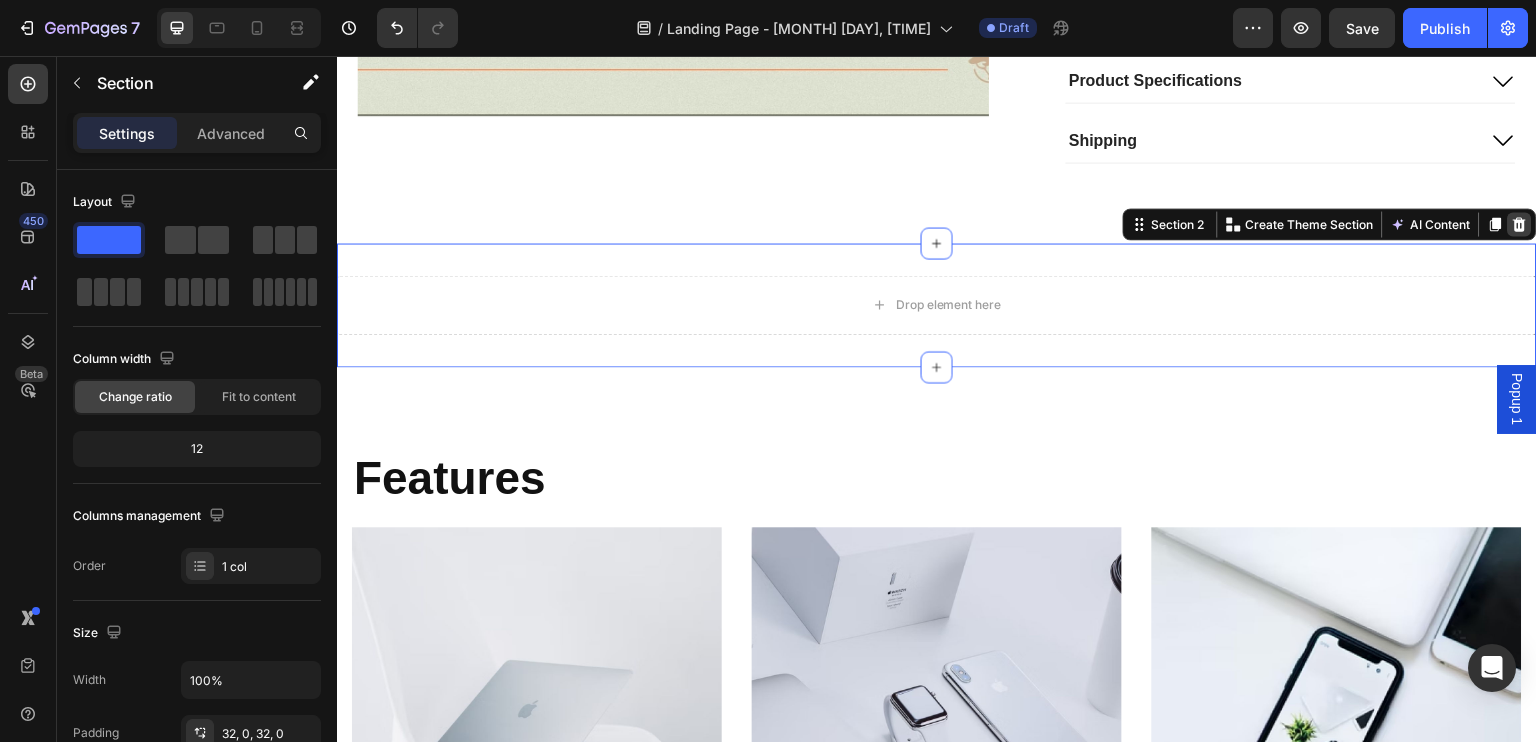click 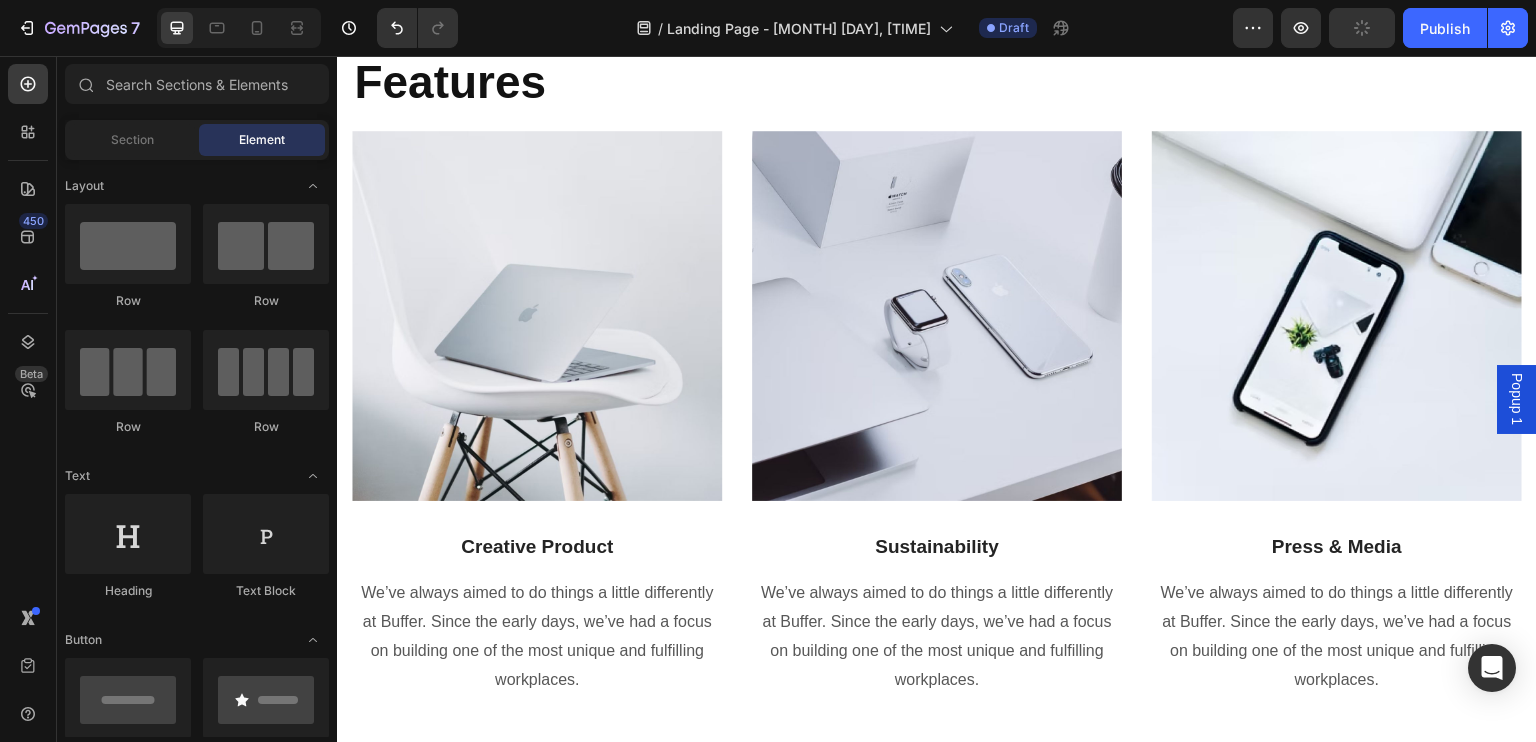 scroll, scrollTop: 4188, scrollLeft: 0, axis: vertical 